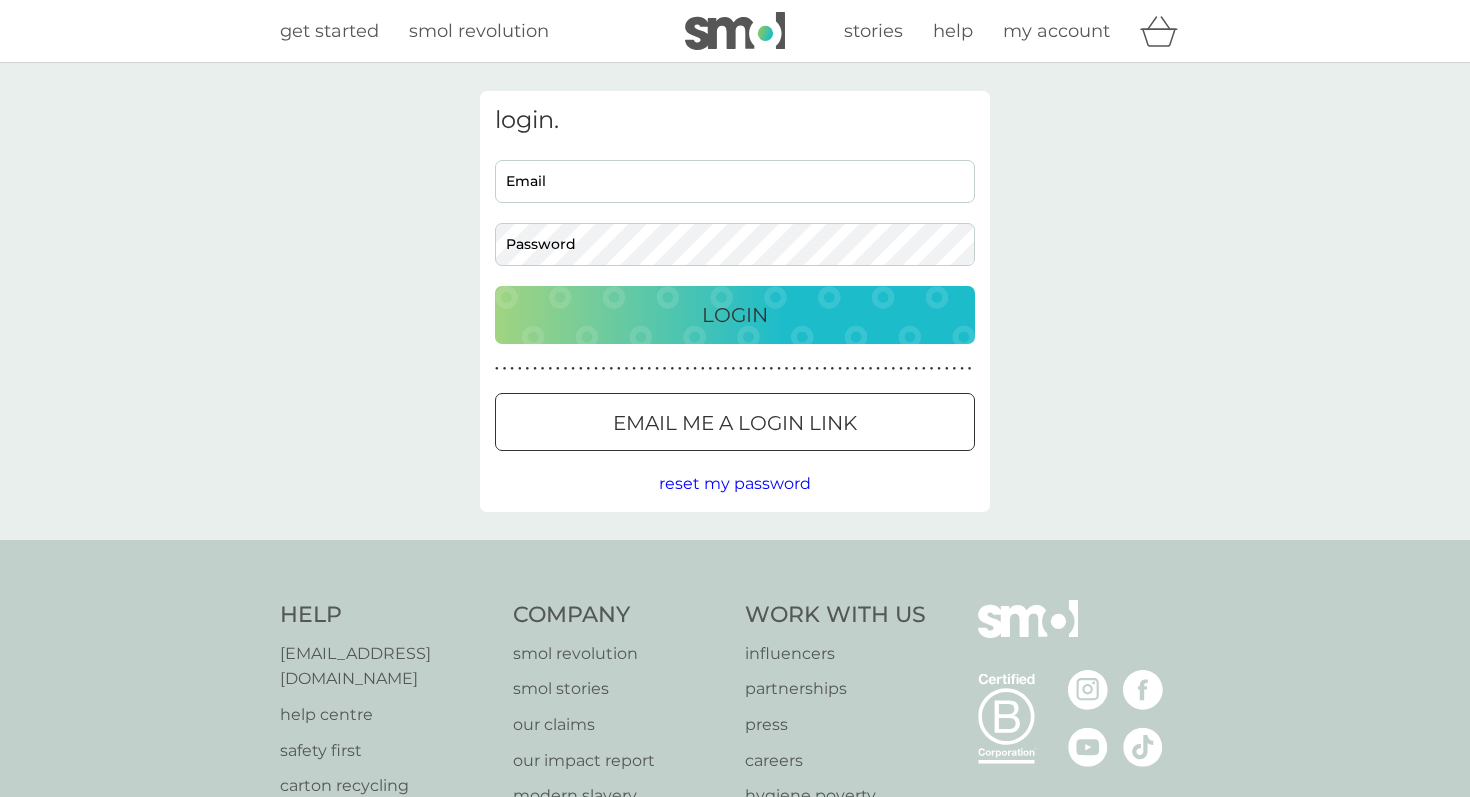 scroll, scrollTop: 0, scrollLeft: 0, axis: both 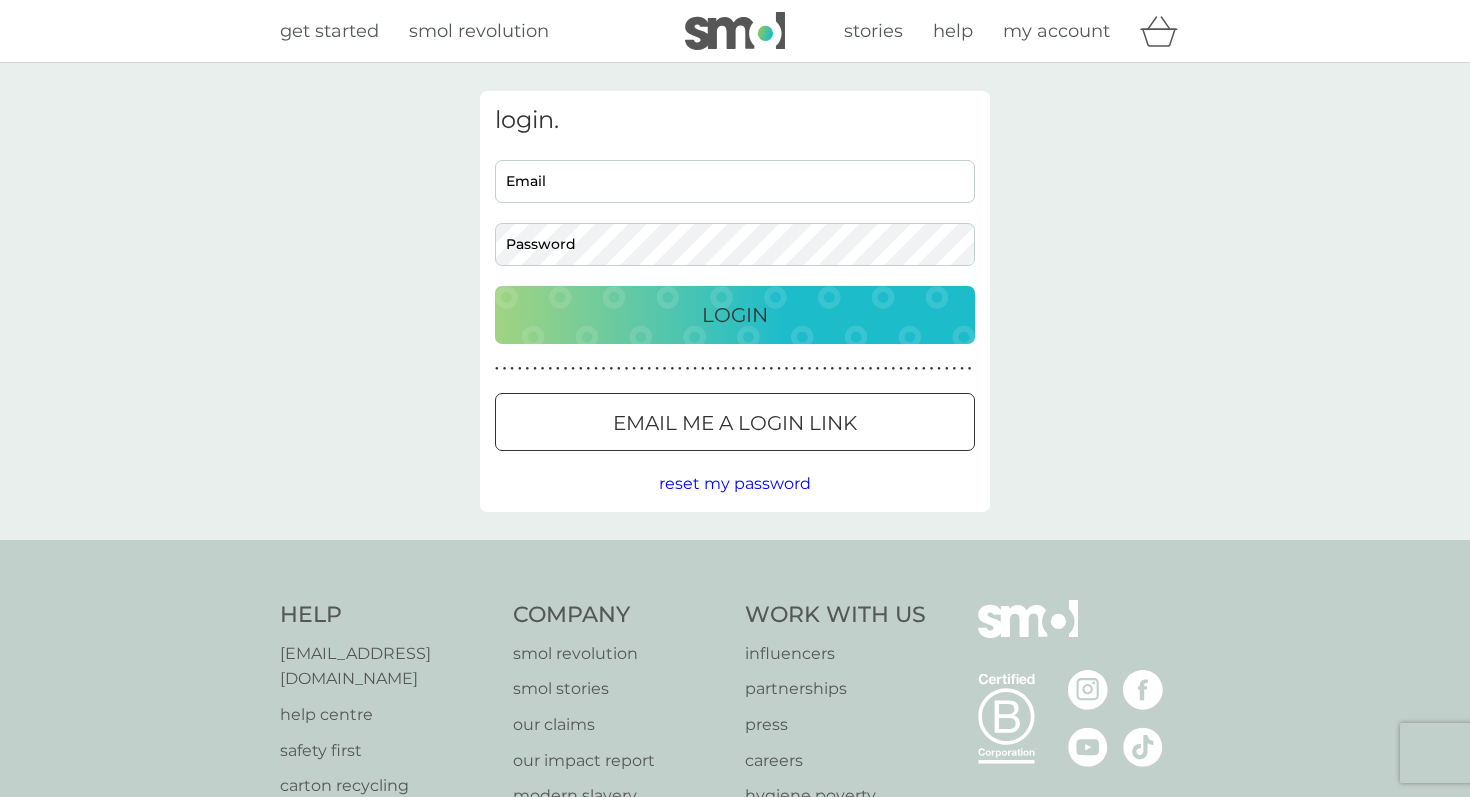 click on "Email" at bounding box center (735, 181) 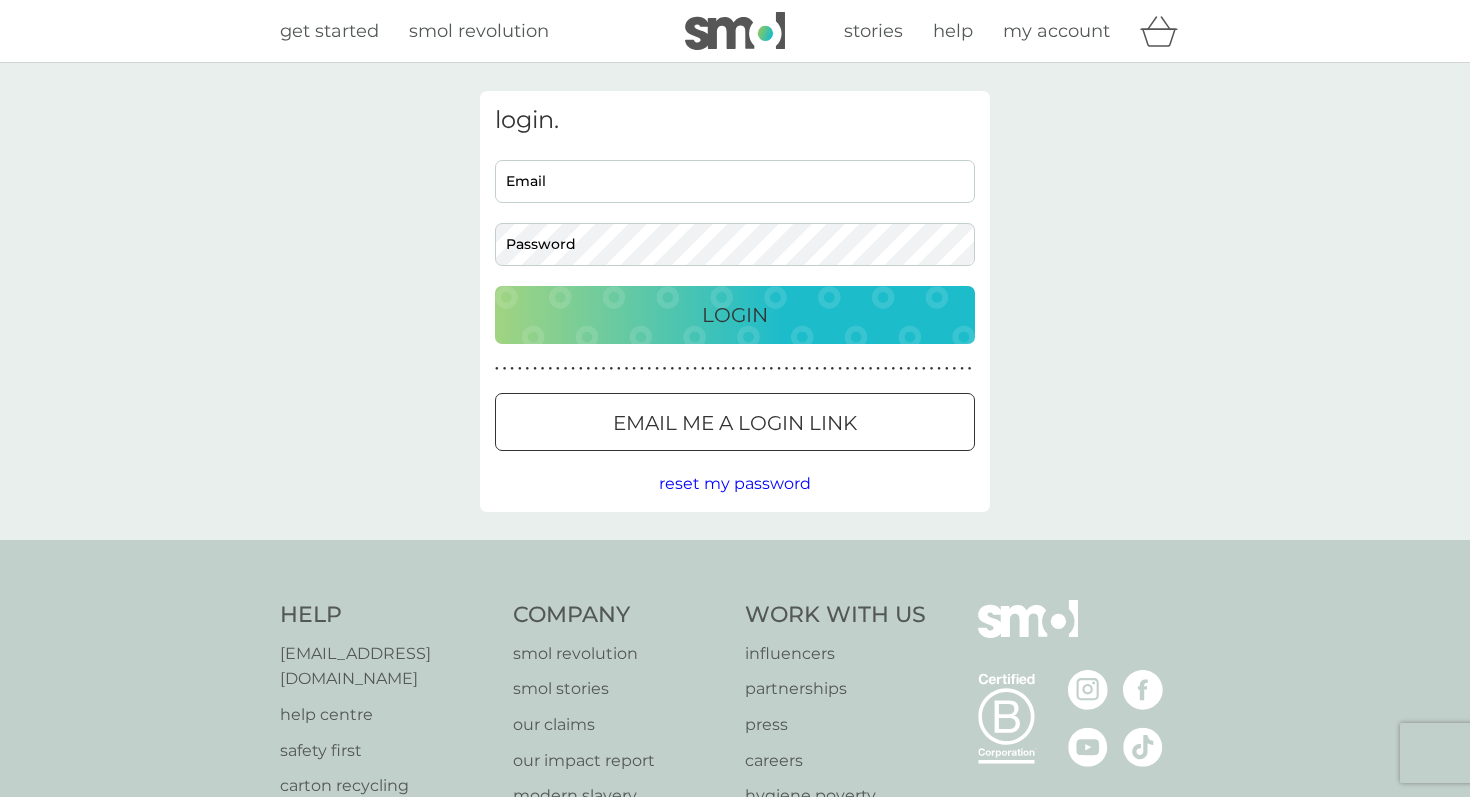 click on "login. Email Password Login ● ● ● ● ● ● ● ● ● ● ● ● ● ● ● ● ● ● ● ● ● ● ● ● ● ● ● ● ● ● ● ● ● ● ● ● ● ● ● ● ● ● ● ● ● ● ● ● ● ● ● ● ● ● ● ● ● ● ● ● ● ● ● ● ● ● ● ● ● ● Email me a login link reset my password" at bounding box center [735, 301] 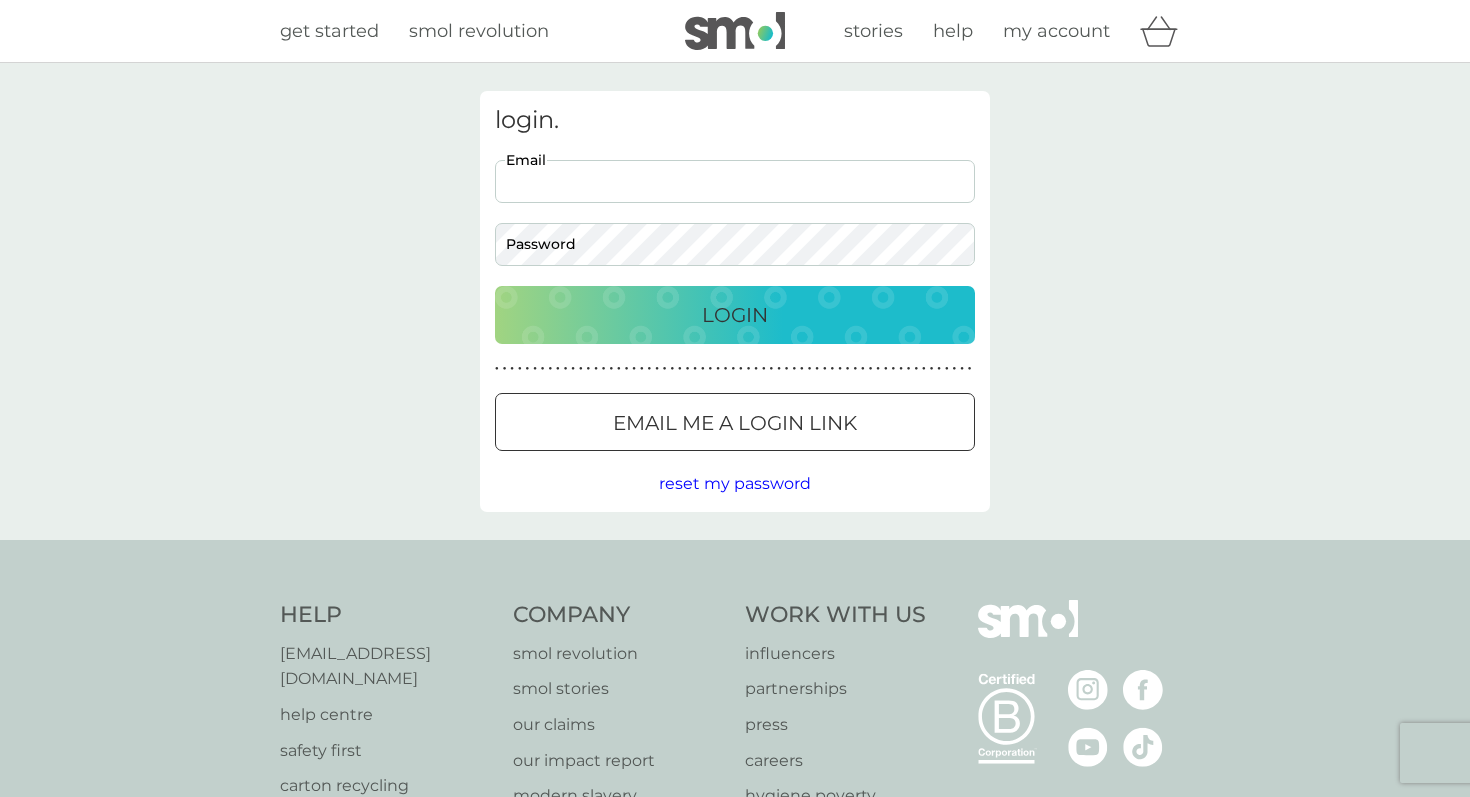 click on "Email" at bounding box center [735, 181] 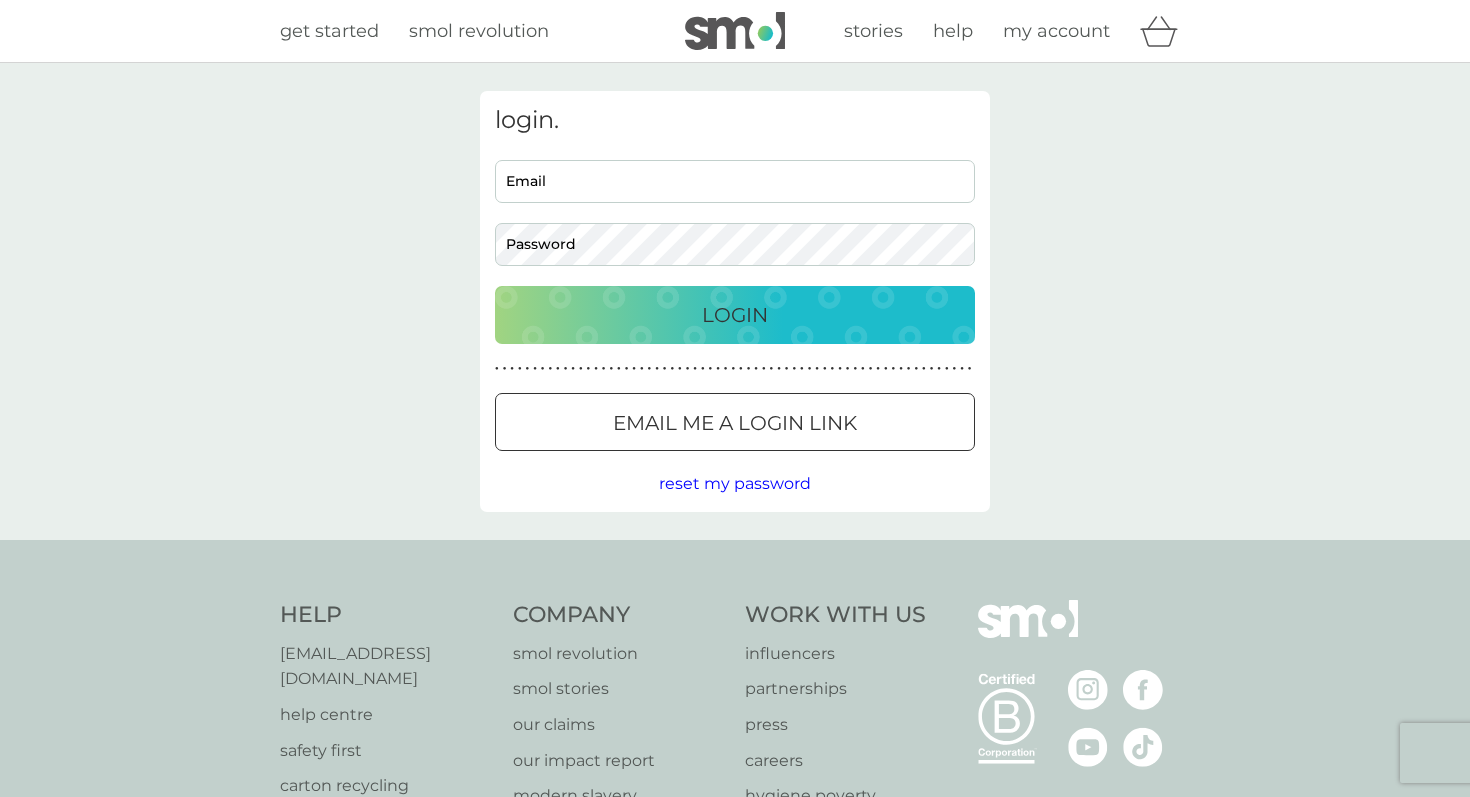 type on "[EMAIL_ADDRESS][DOMAIN_NAME]" 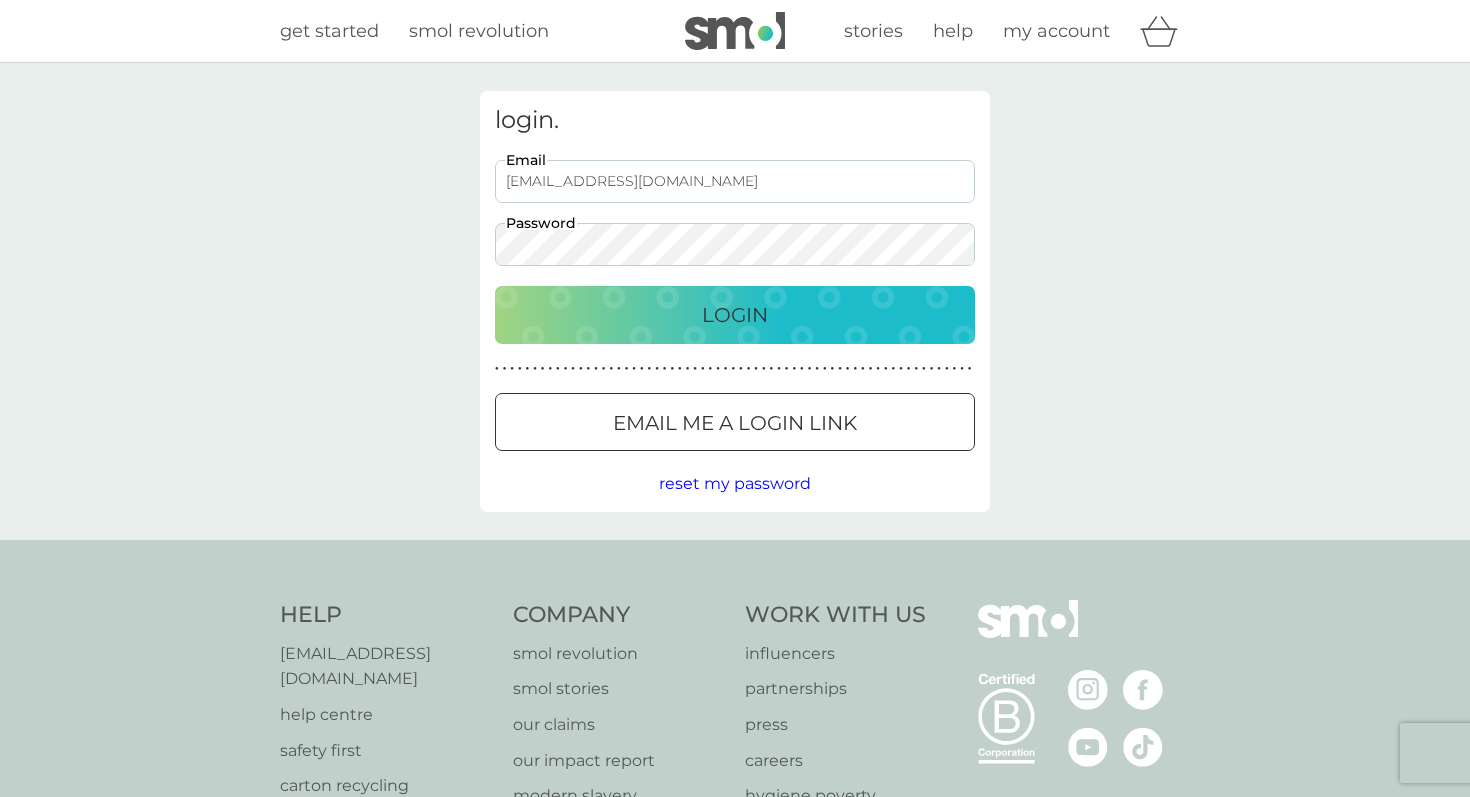 click on "Login" at bounding box center [735, 315] 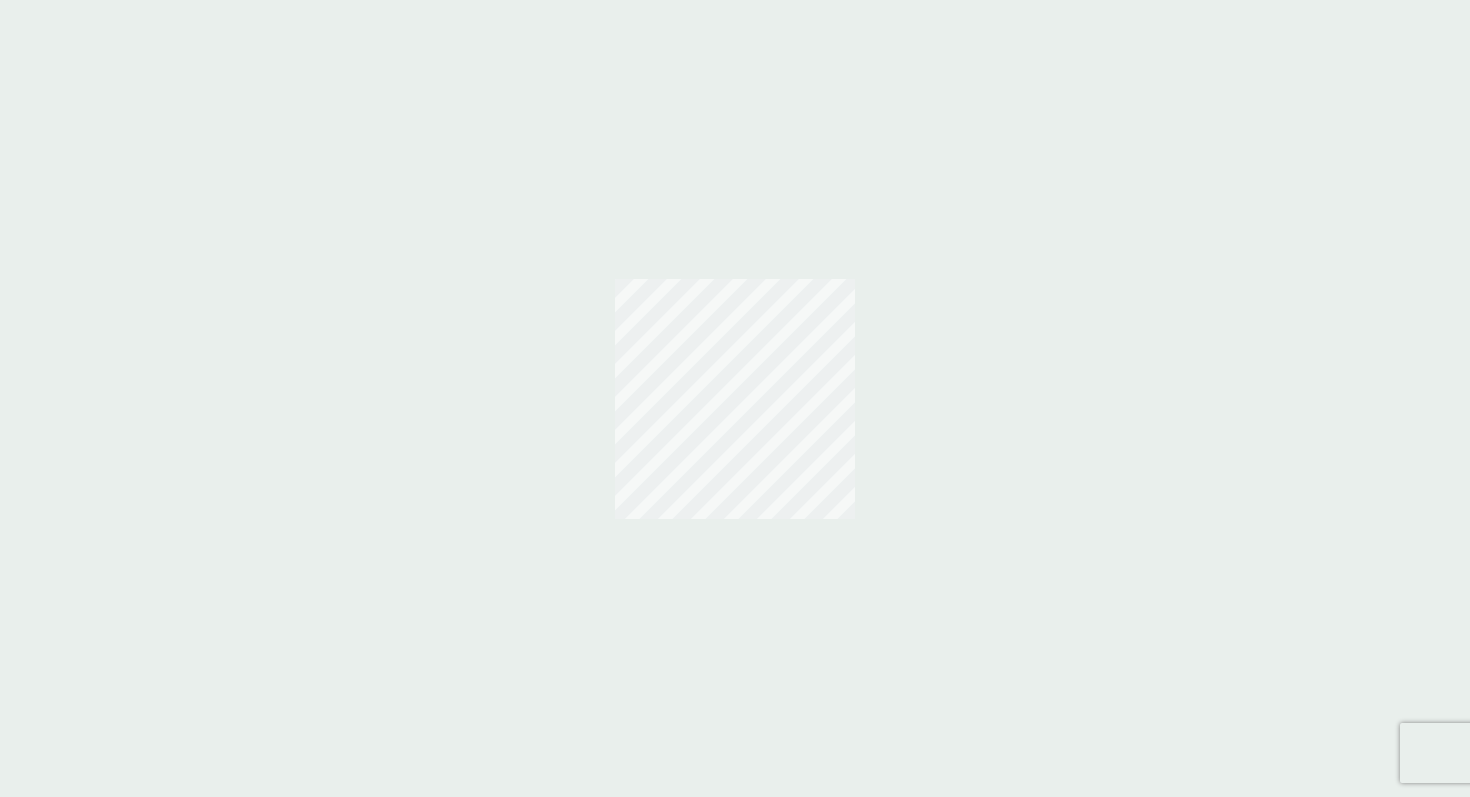 scroll, scrollTop: 0, scrollLeft: 0, axis: both 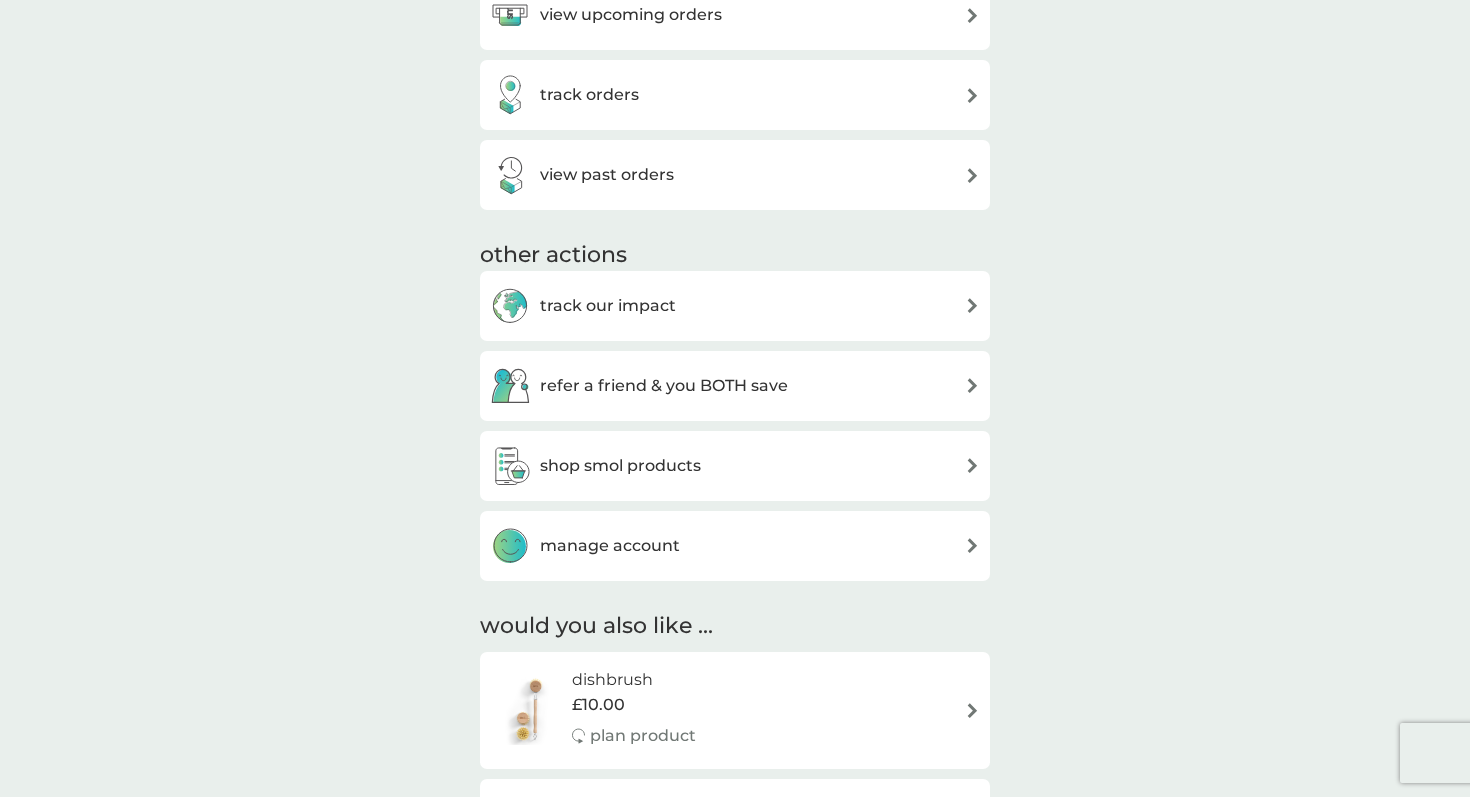click on "track our impact" at bounding box center [608, 306] 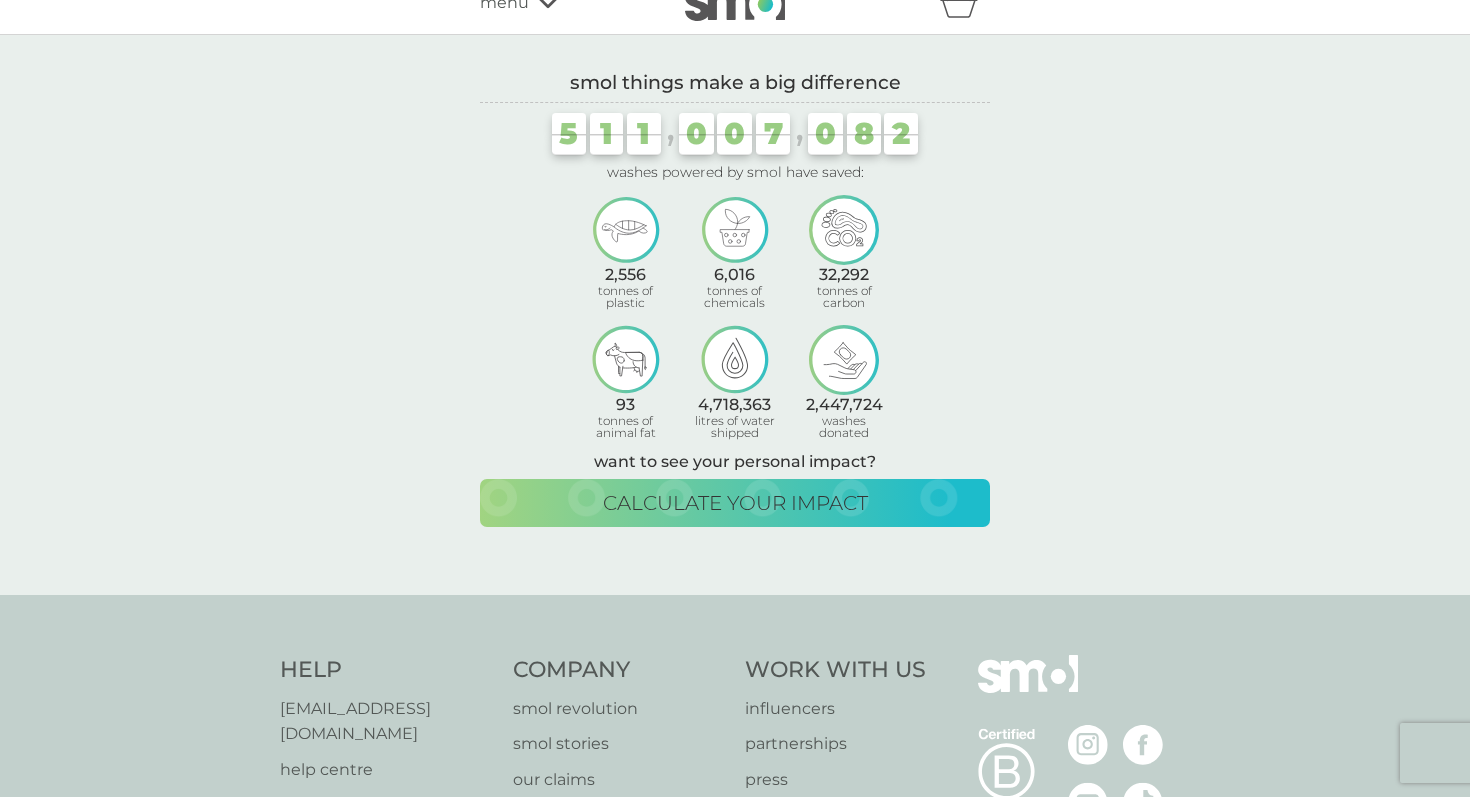 scroll, scrollTop: 29, scrollLeft: 0, axis: vertical 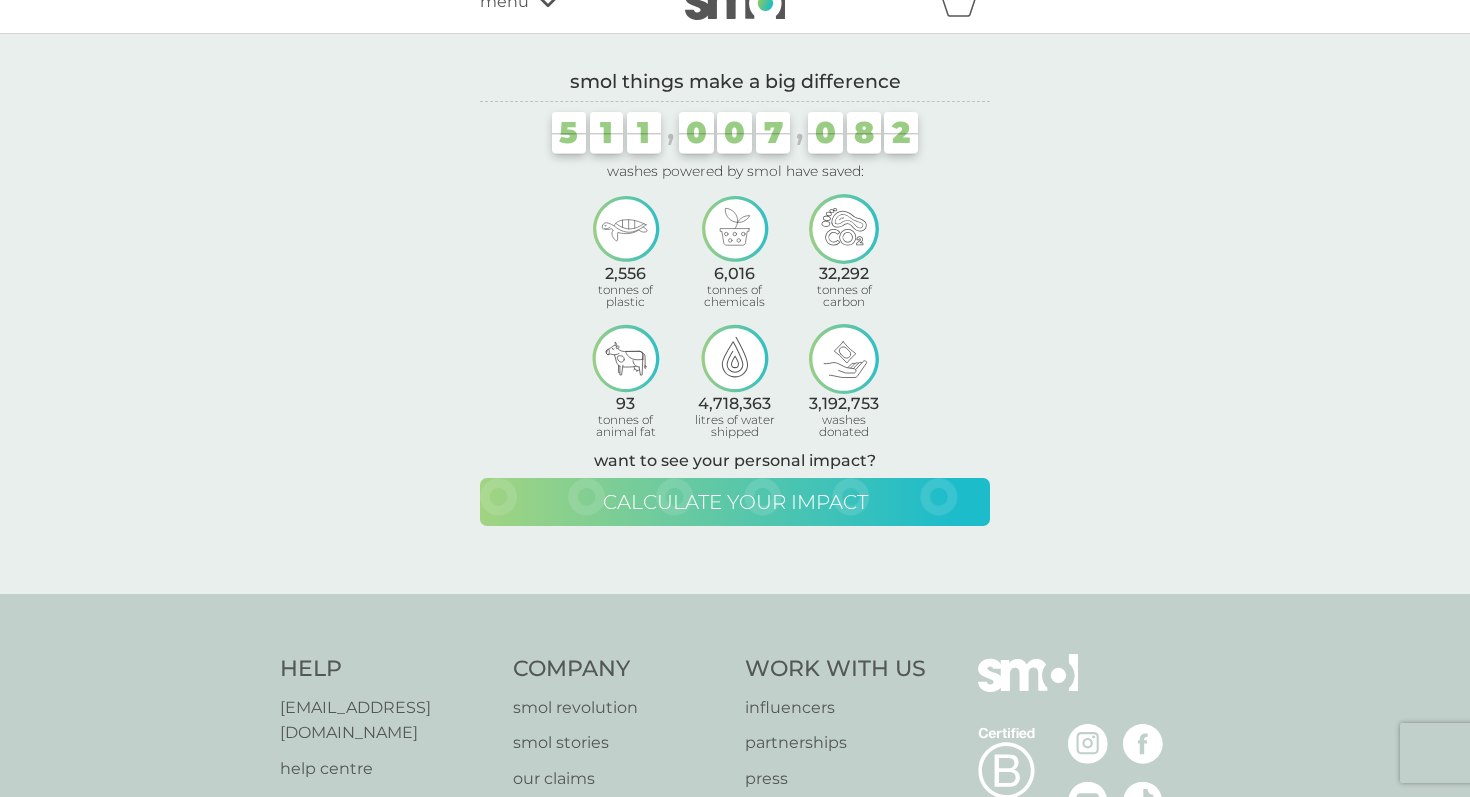 click on "calculate your impact" at bounding box center [735, 502] 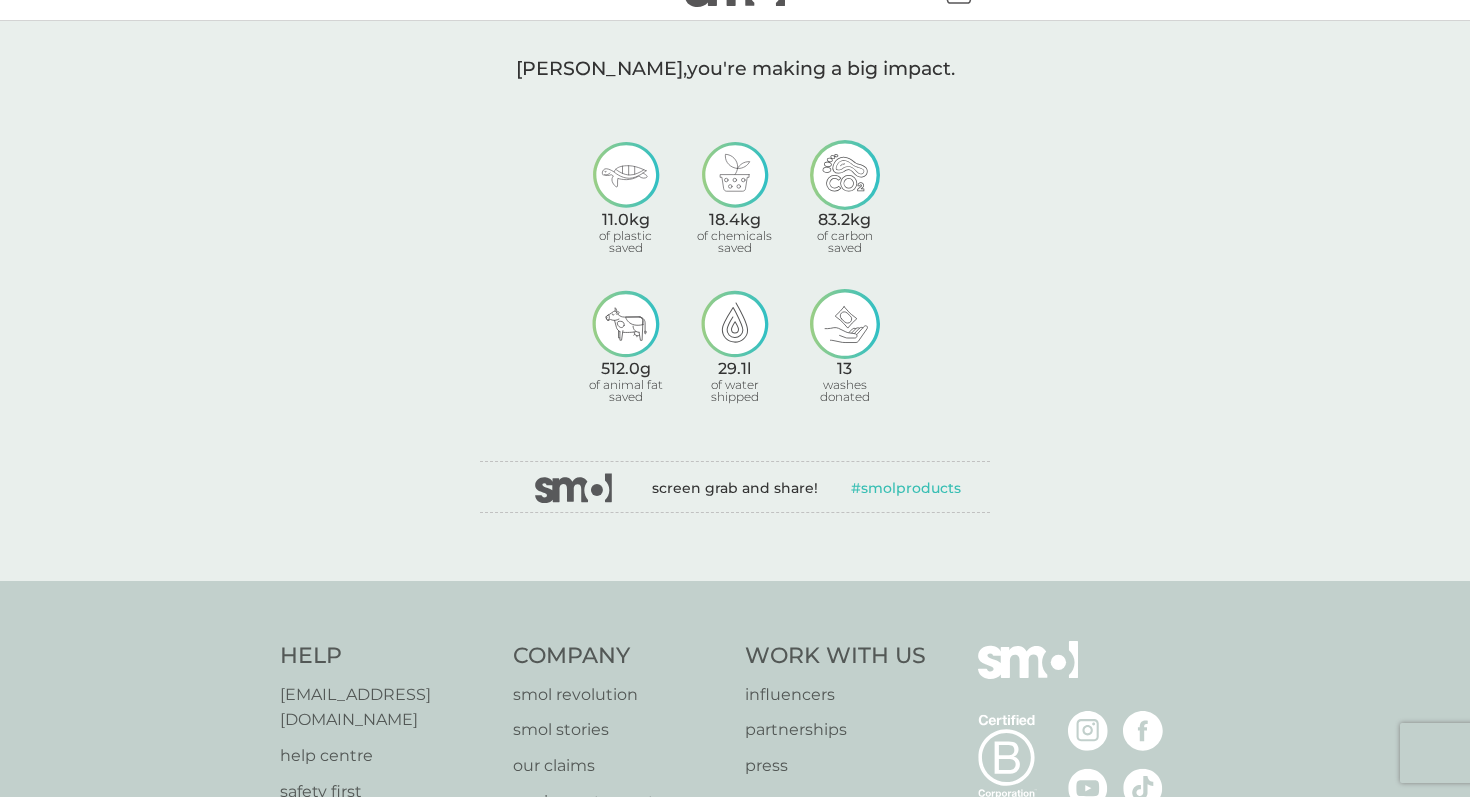 scroll, scrollTop: 0, scrollLeft: 0, axis: both 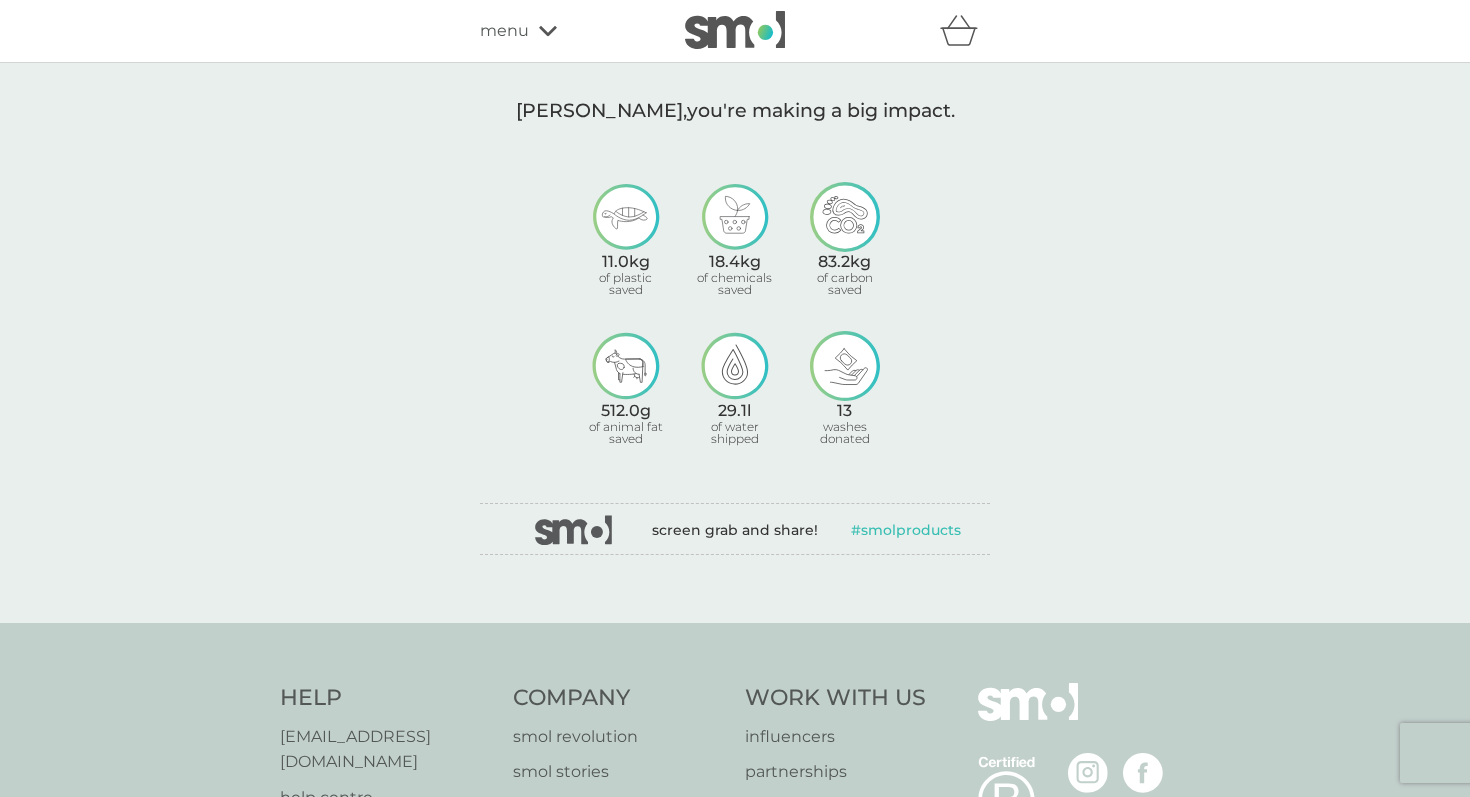 click at bounding box center (735, 30) 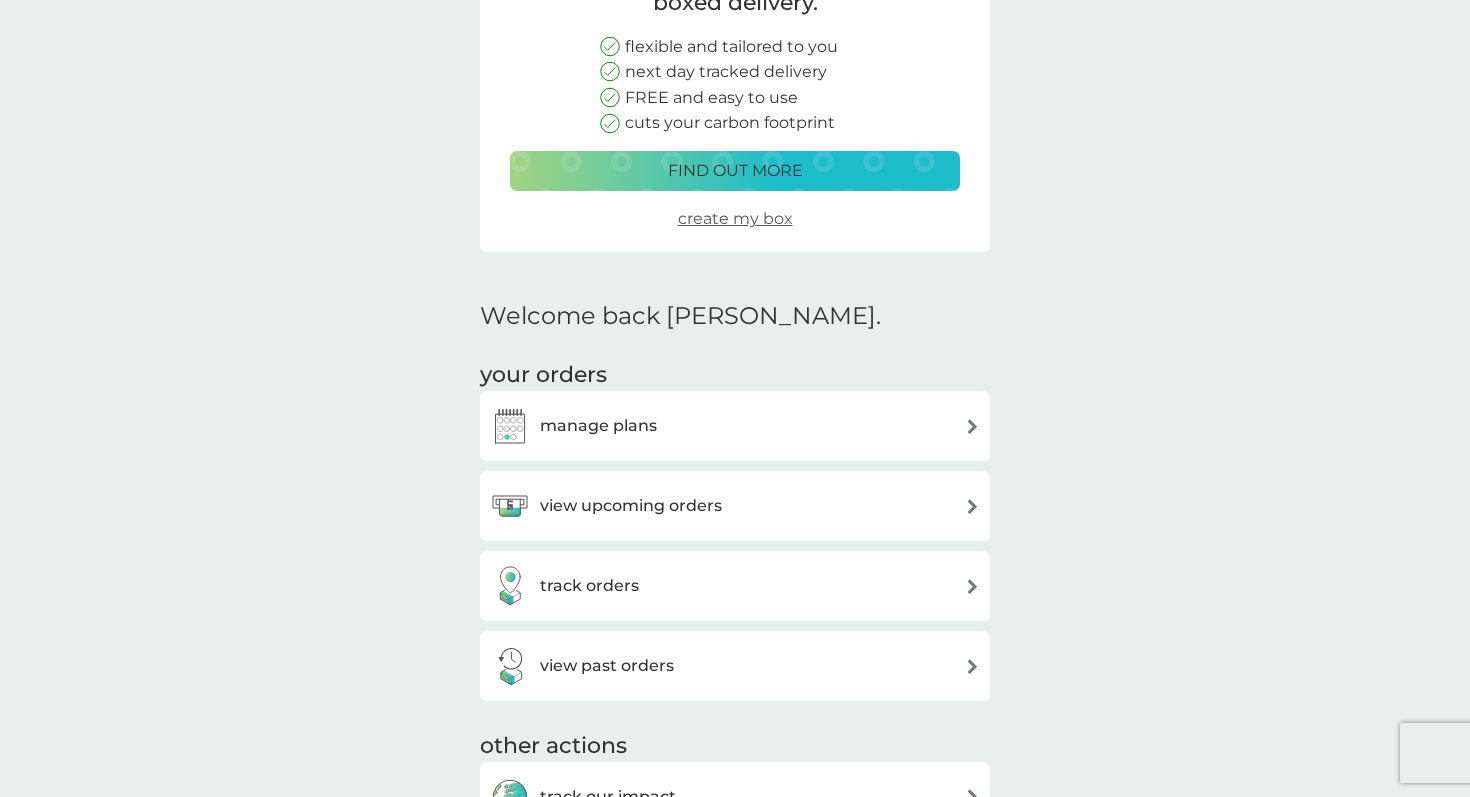 scroll, scrollTop: 365, scrollLeft: 0, axis: vertical 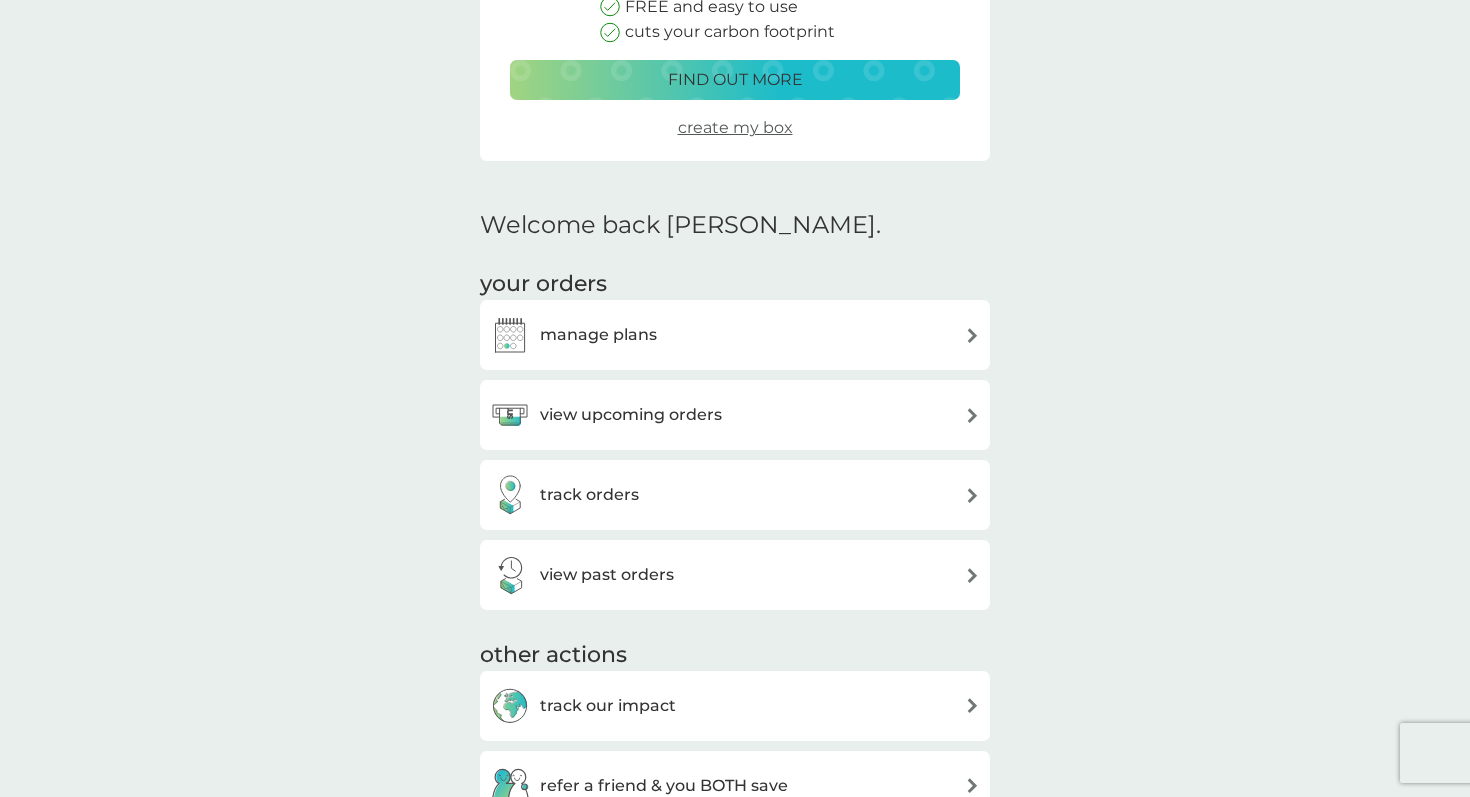 click on "manage plans" at bounding box center [735, 335] 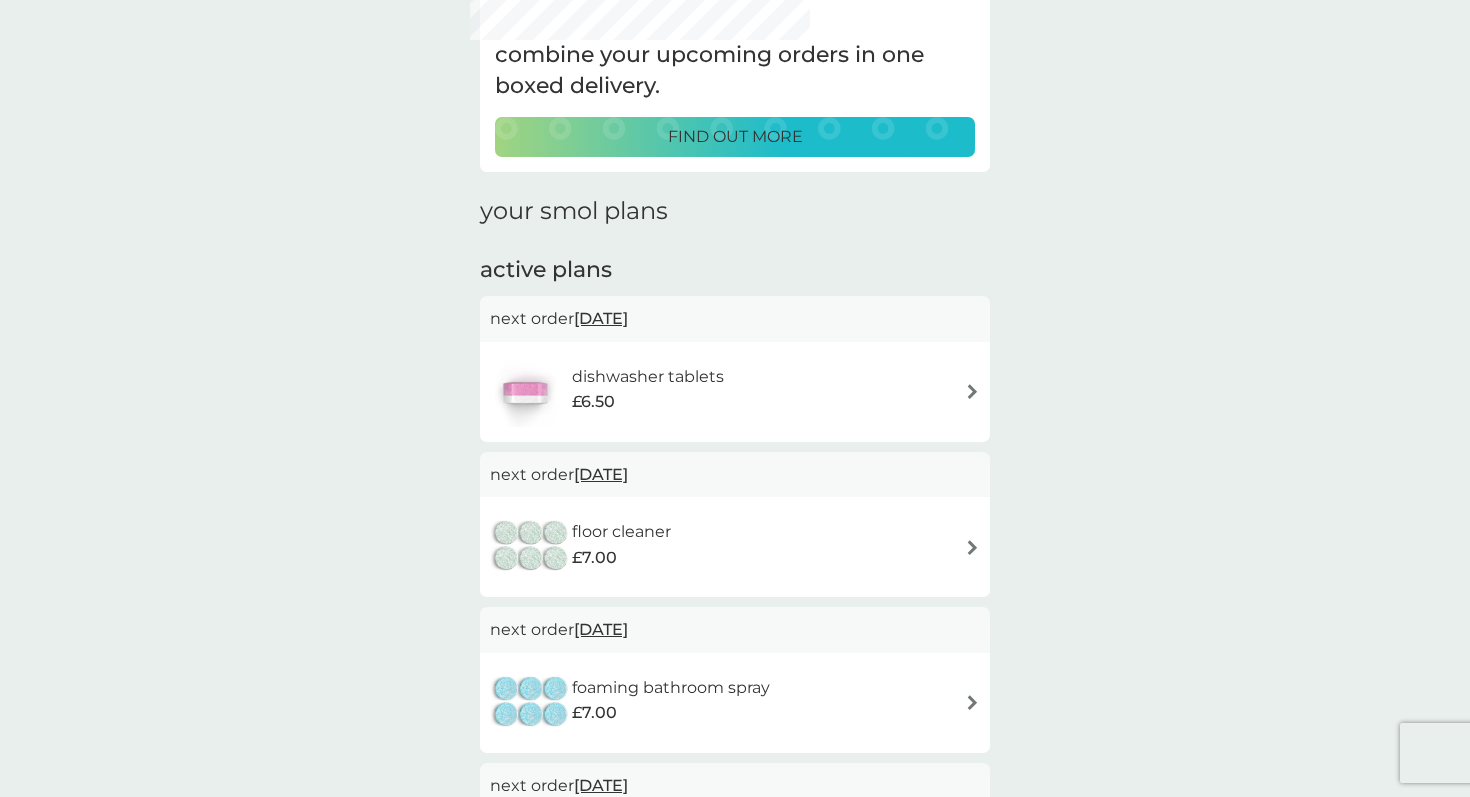scroll, scrollTop: 151, scrollLeft: 0, axis: vertical 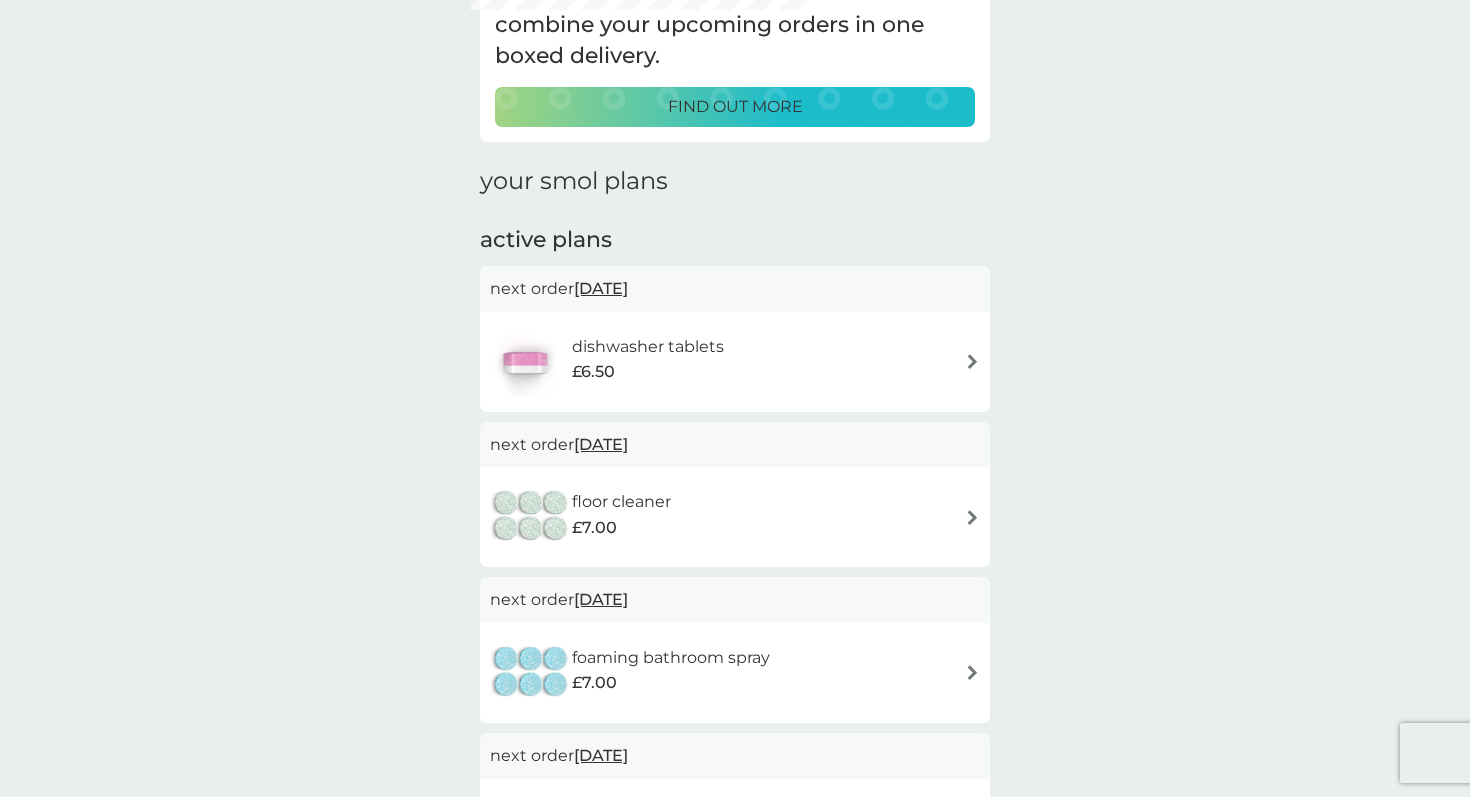 click at bounding box center (972, 361) 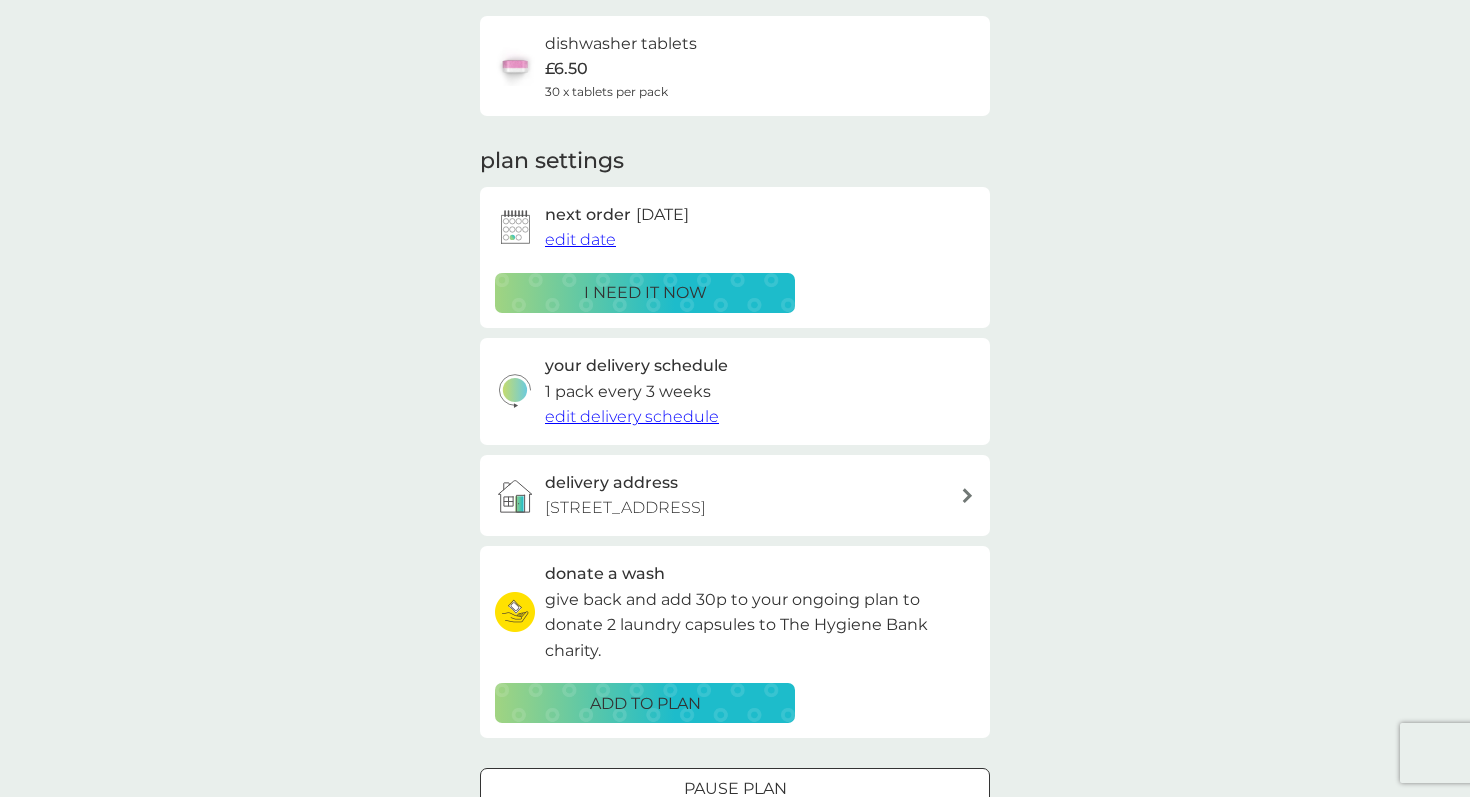 scroll, scrollTop: 0, scrollLeft: 0, axis: both 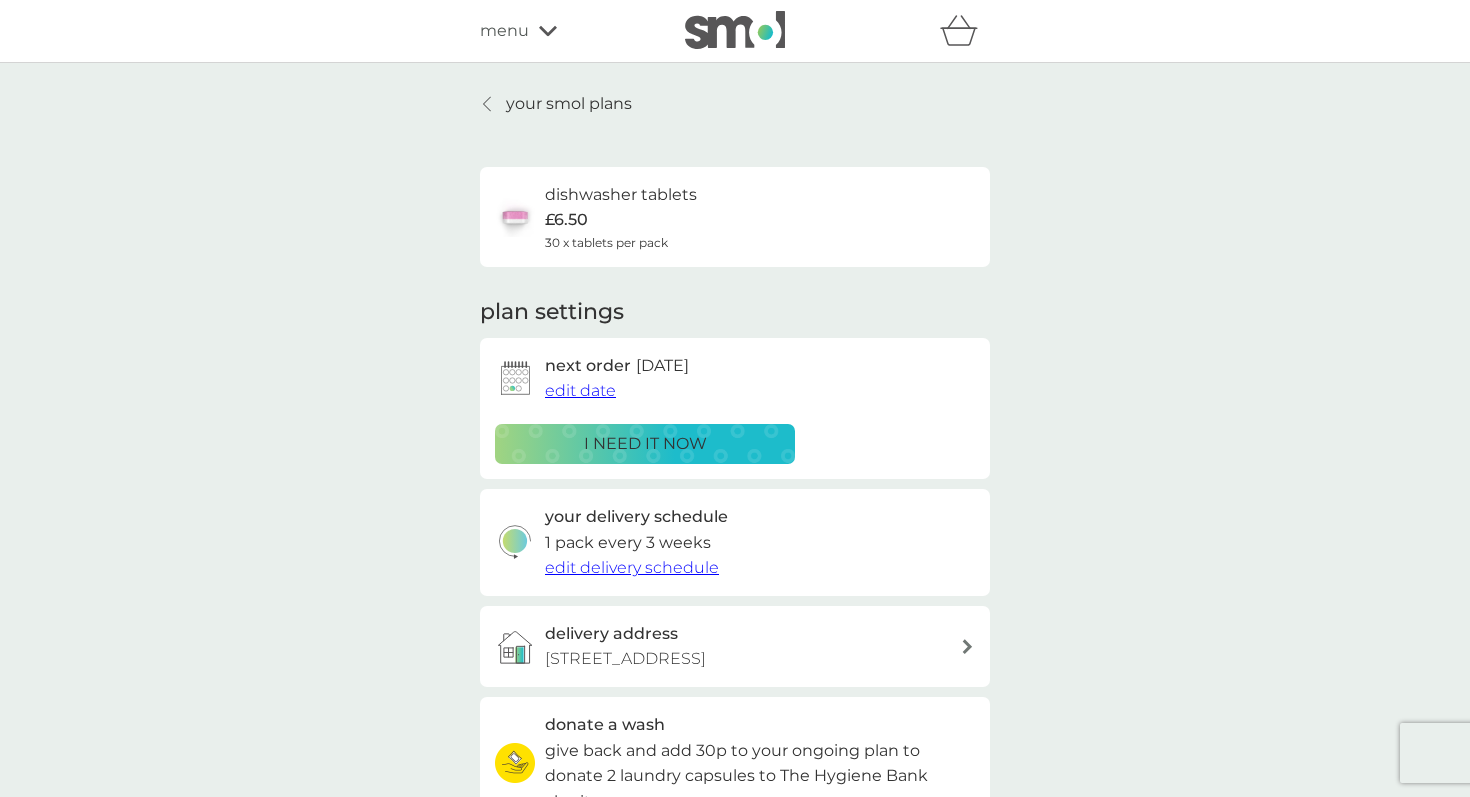 click on "i need it now" at bounding box center (645, 444) 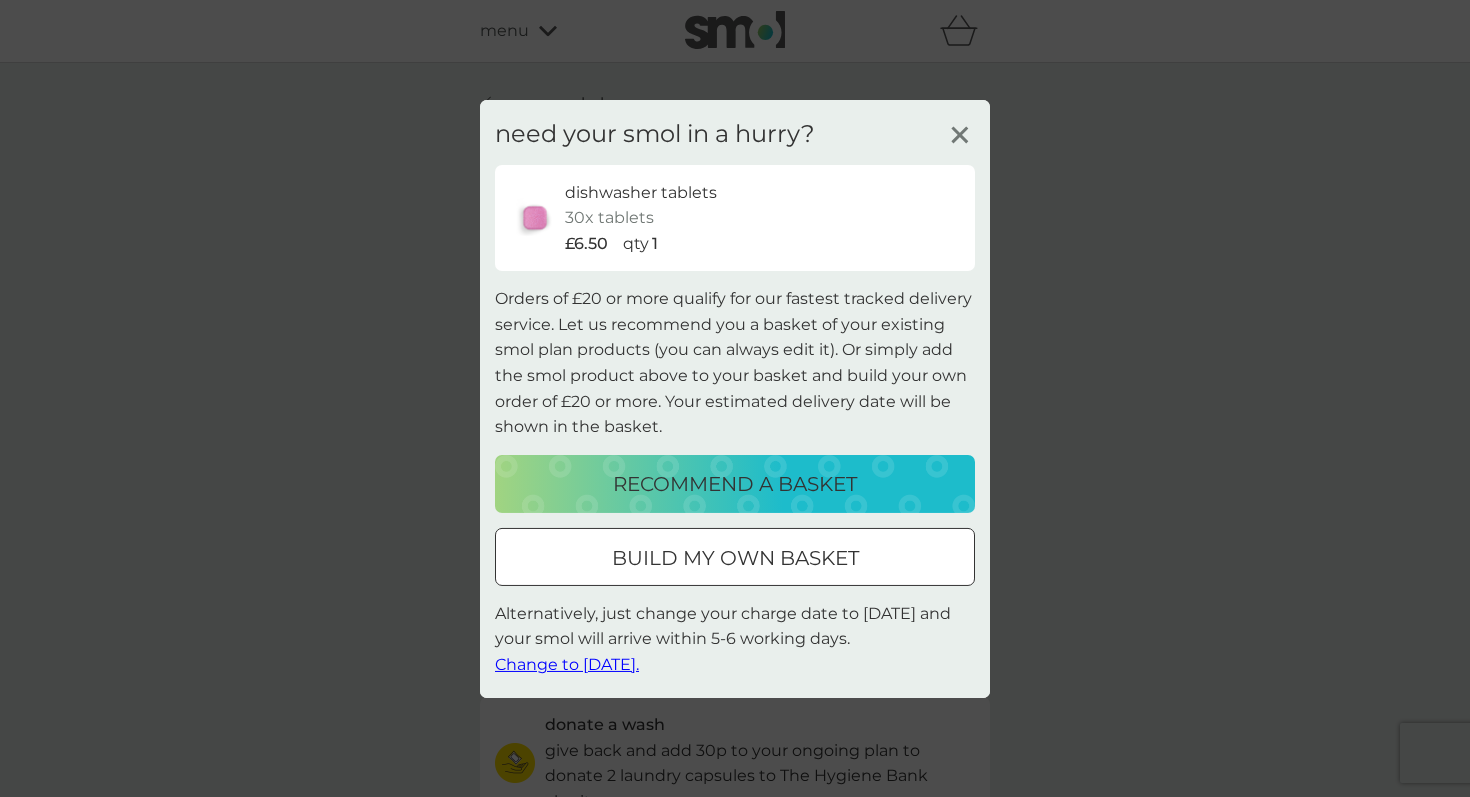 click on "build my own basket" at bounding box center (735, 558) 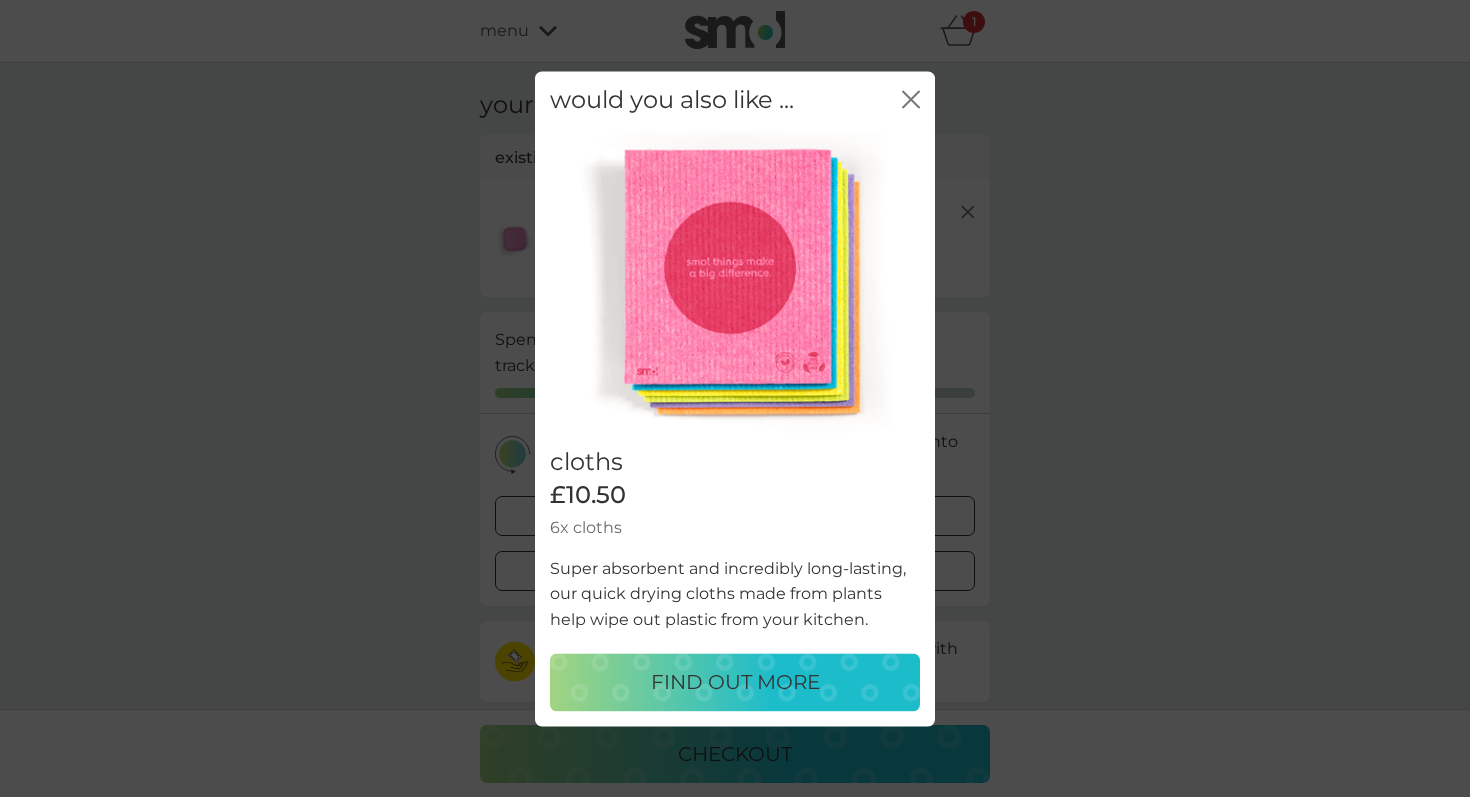 click on "close" 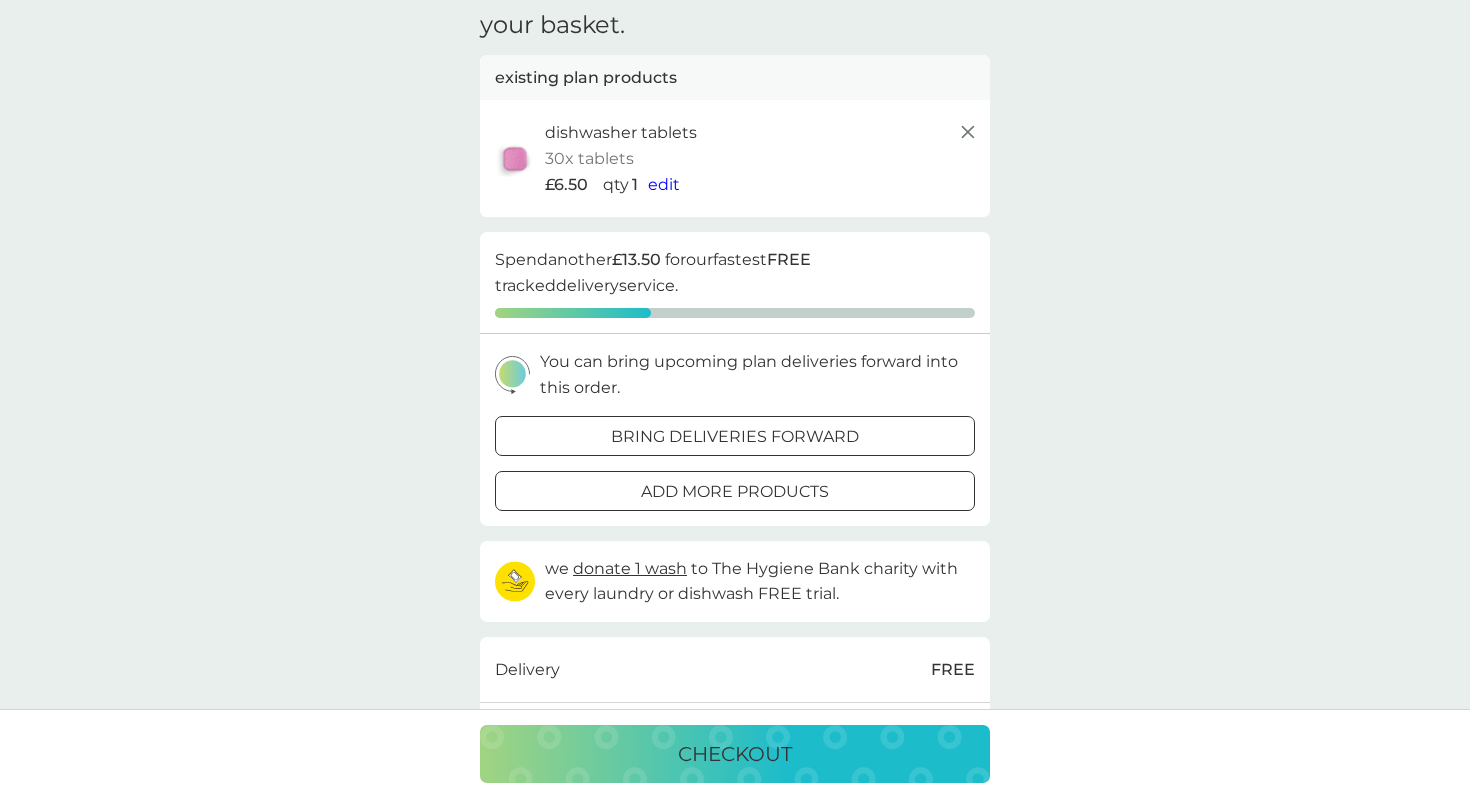 scroll, scrollTop: 0, scrollLeft: 0, axis: both 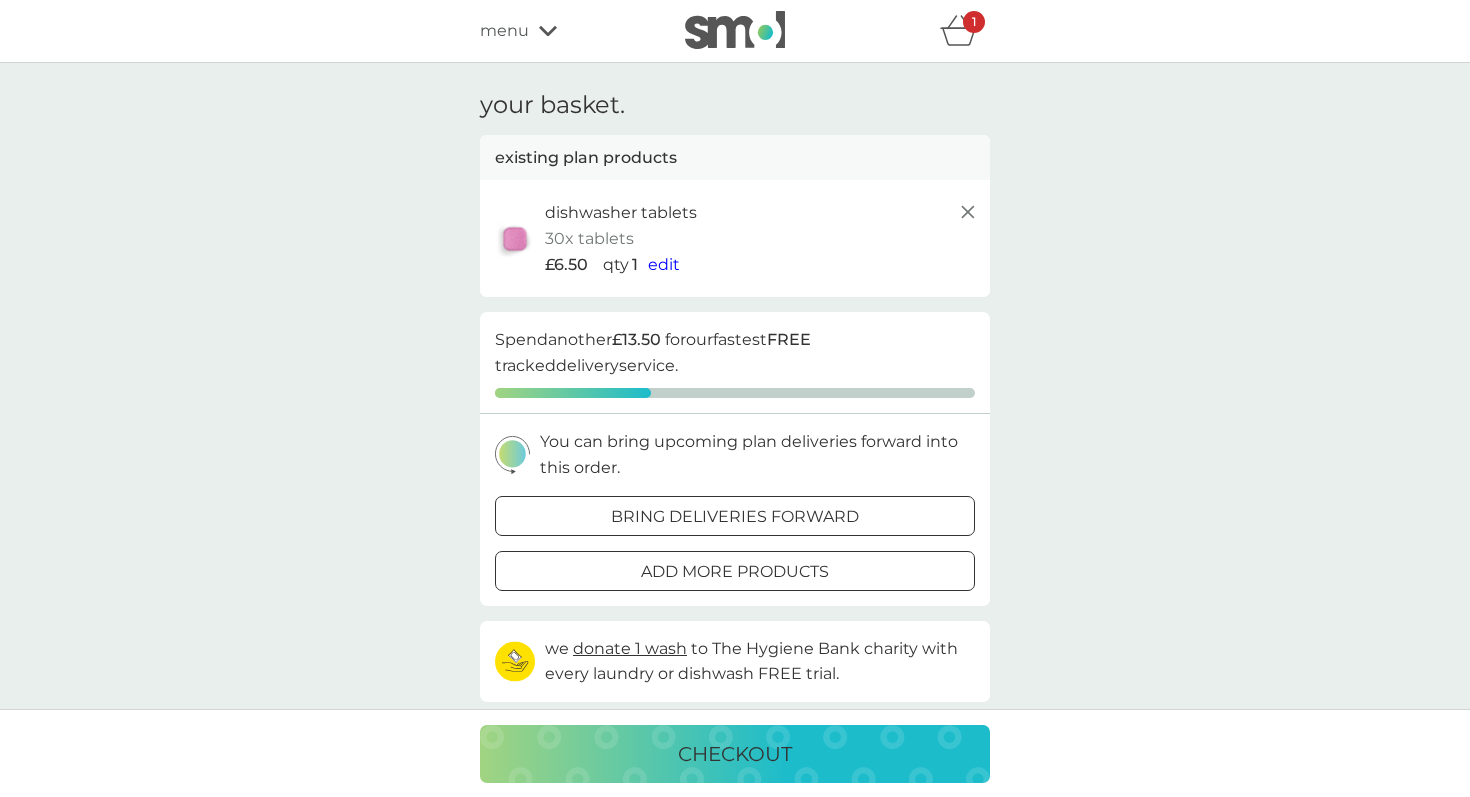 click at bounding box center [735, 30] 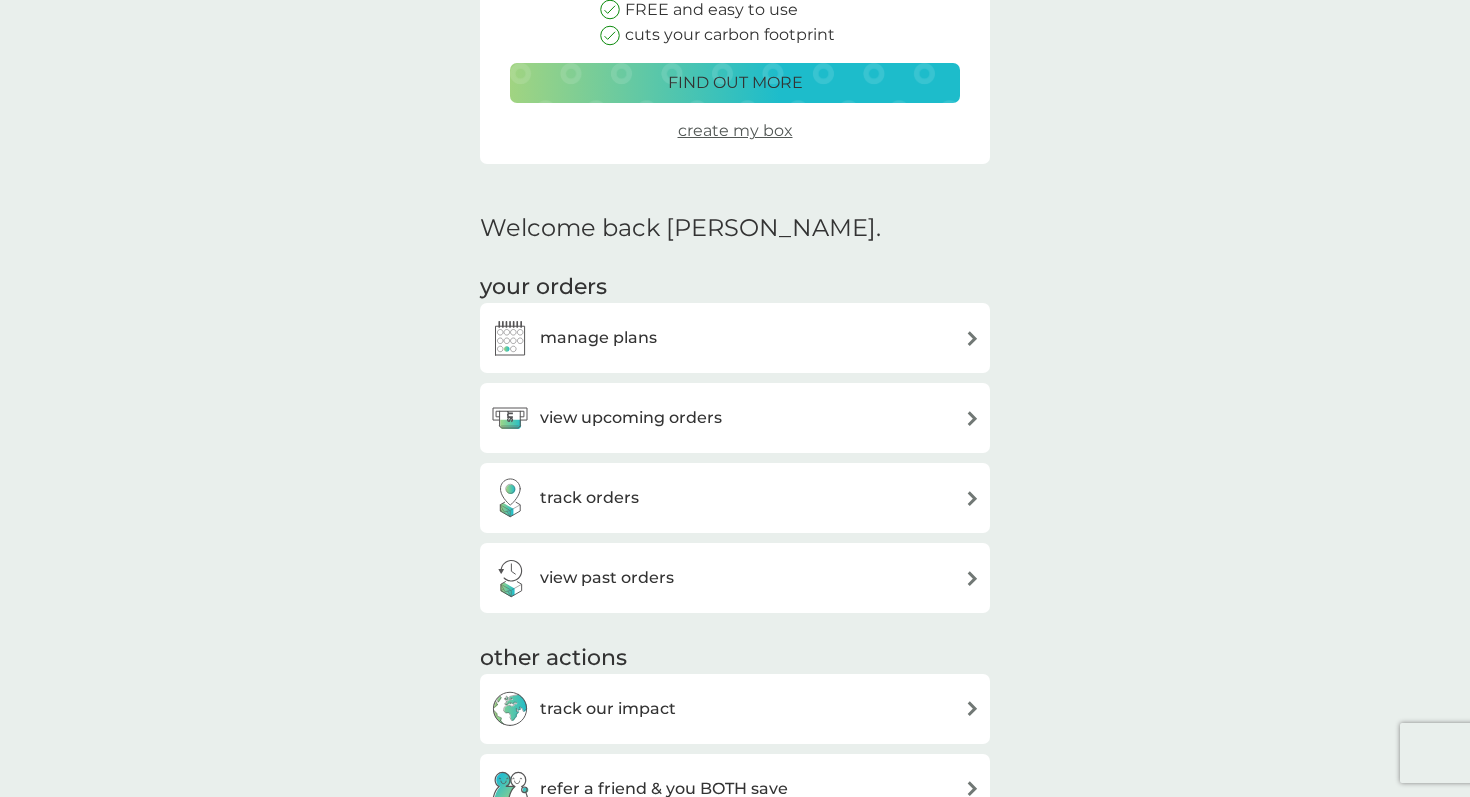 scroll, scrollTop: 397, scrollLeft: 0, axis: vertical 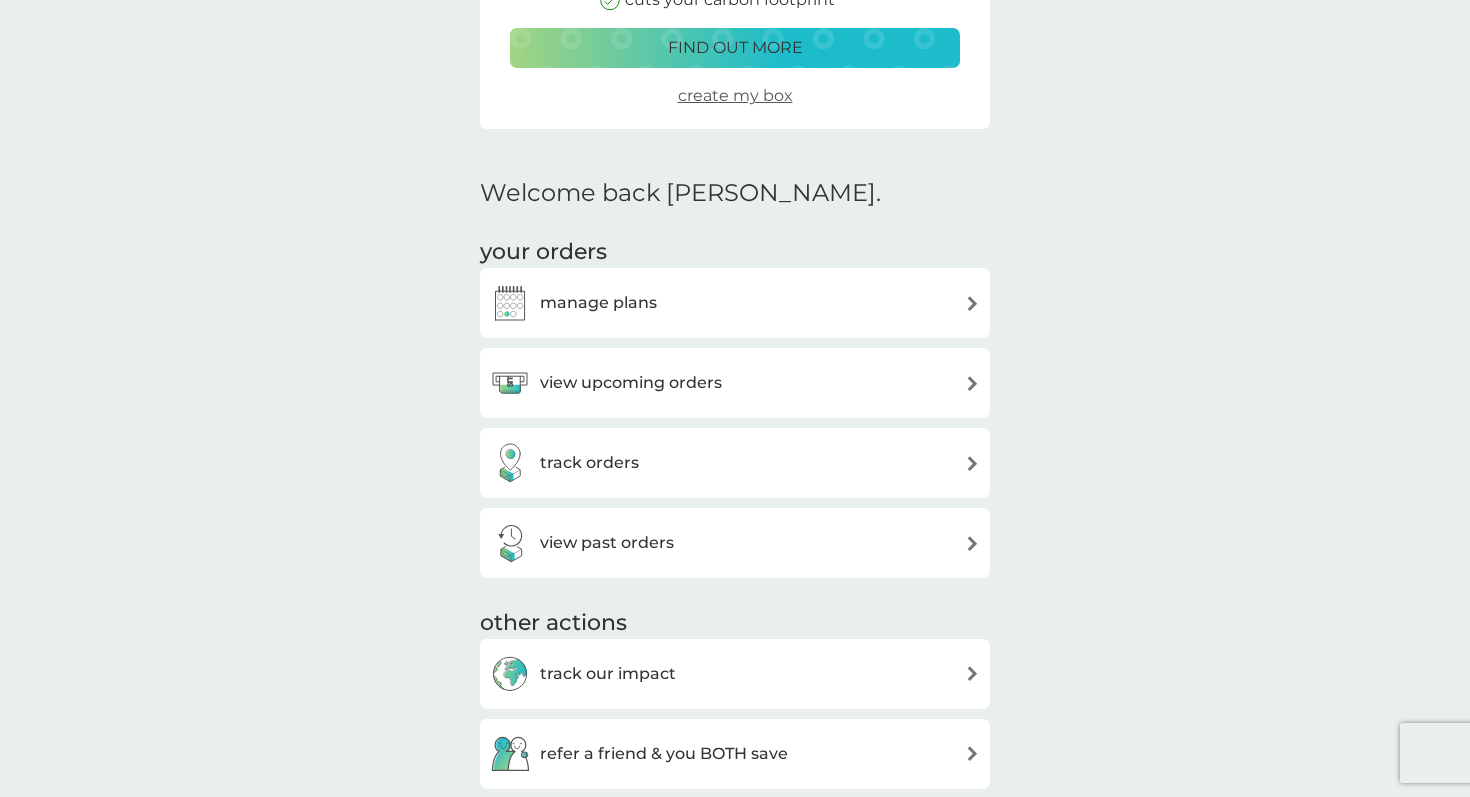 click on "manage plans" at bounding box center [598, 303] 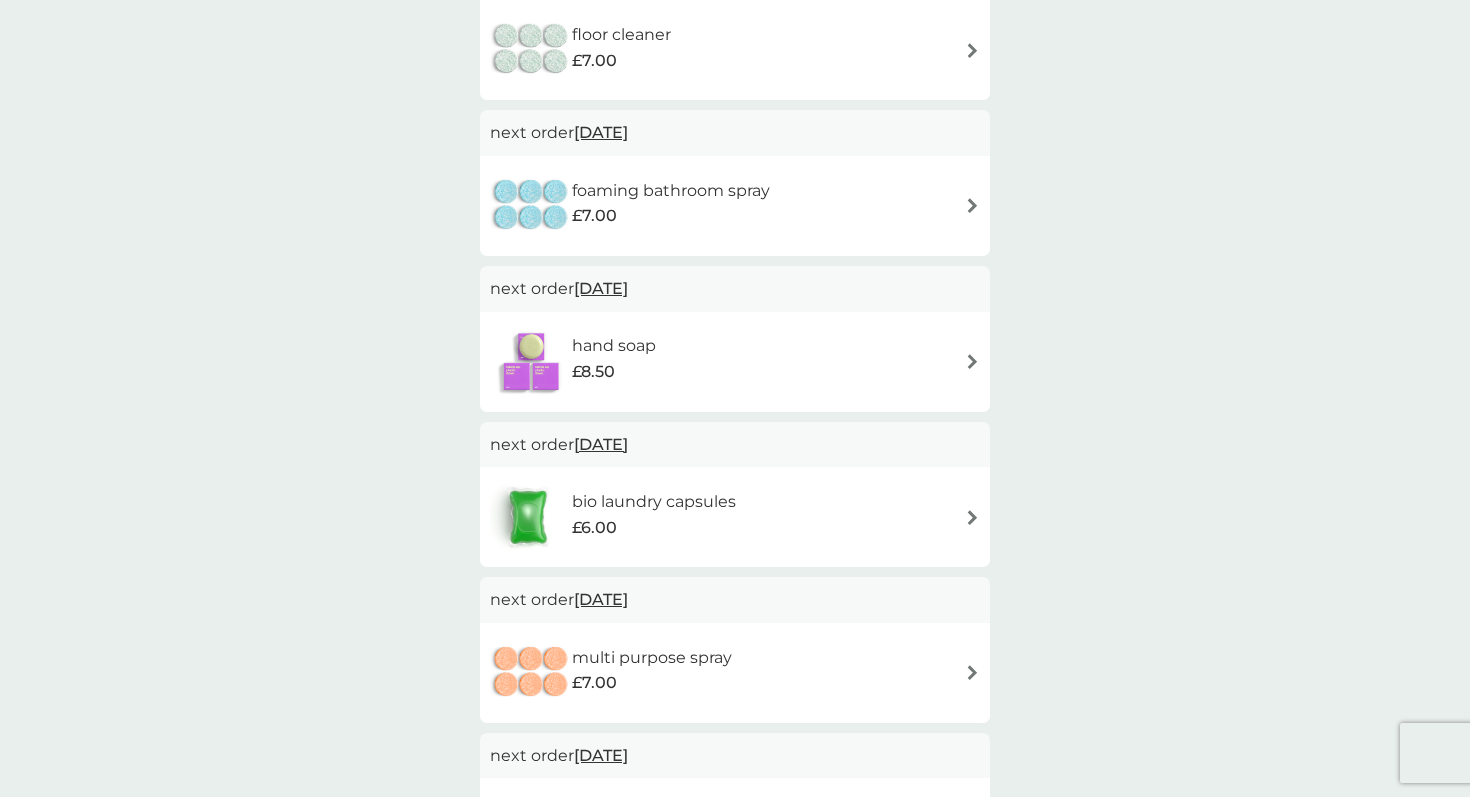 scroll, scrollTop: 634, scrollLeft: 0, axis: vertical 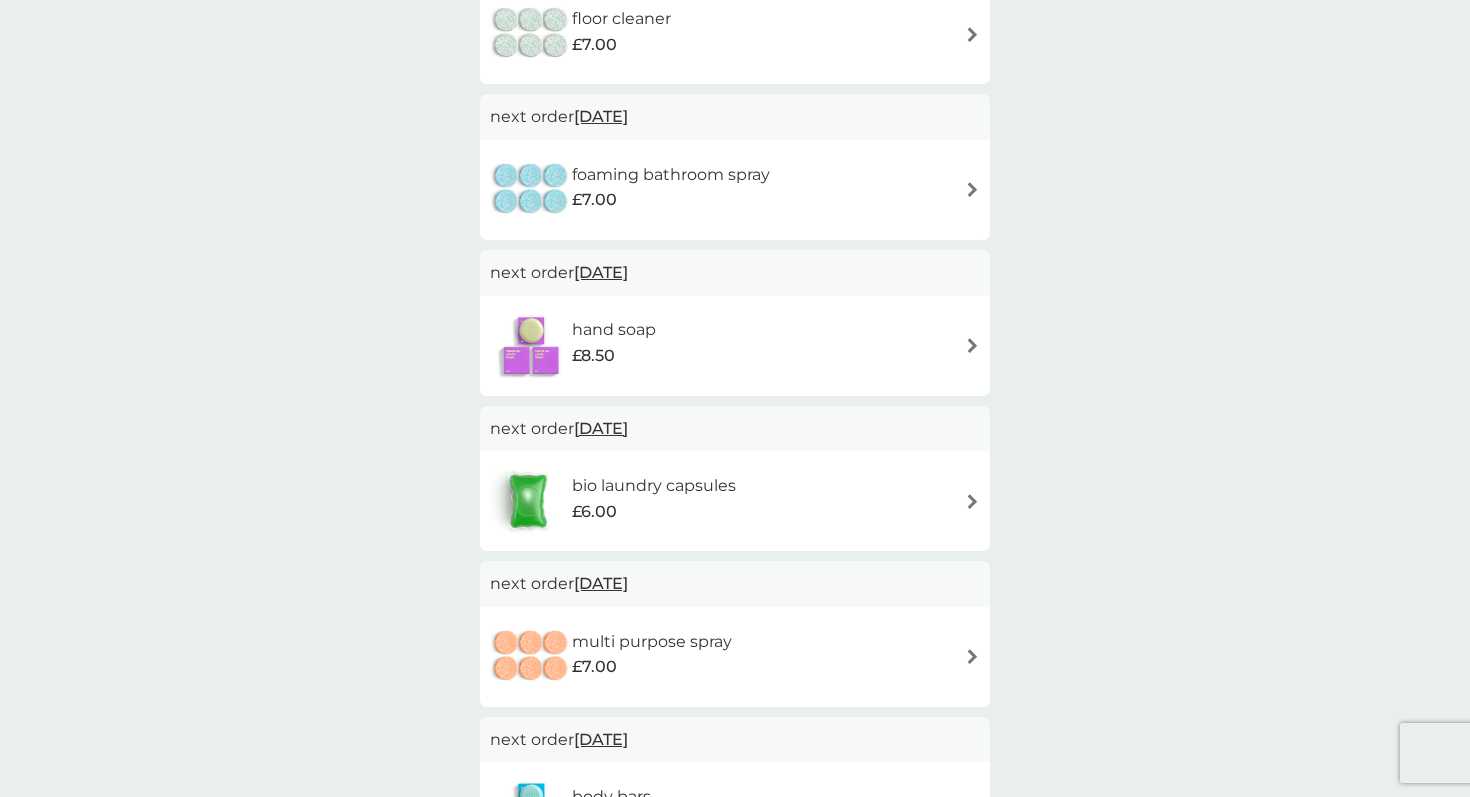 click on "bio laundry capsules £6.00" at bounding box center (735, 501) 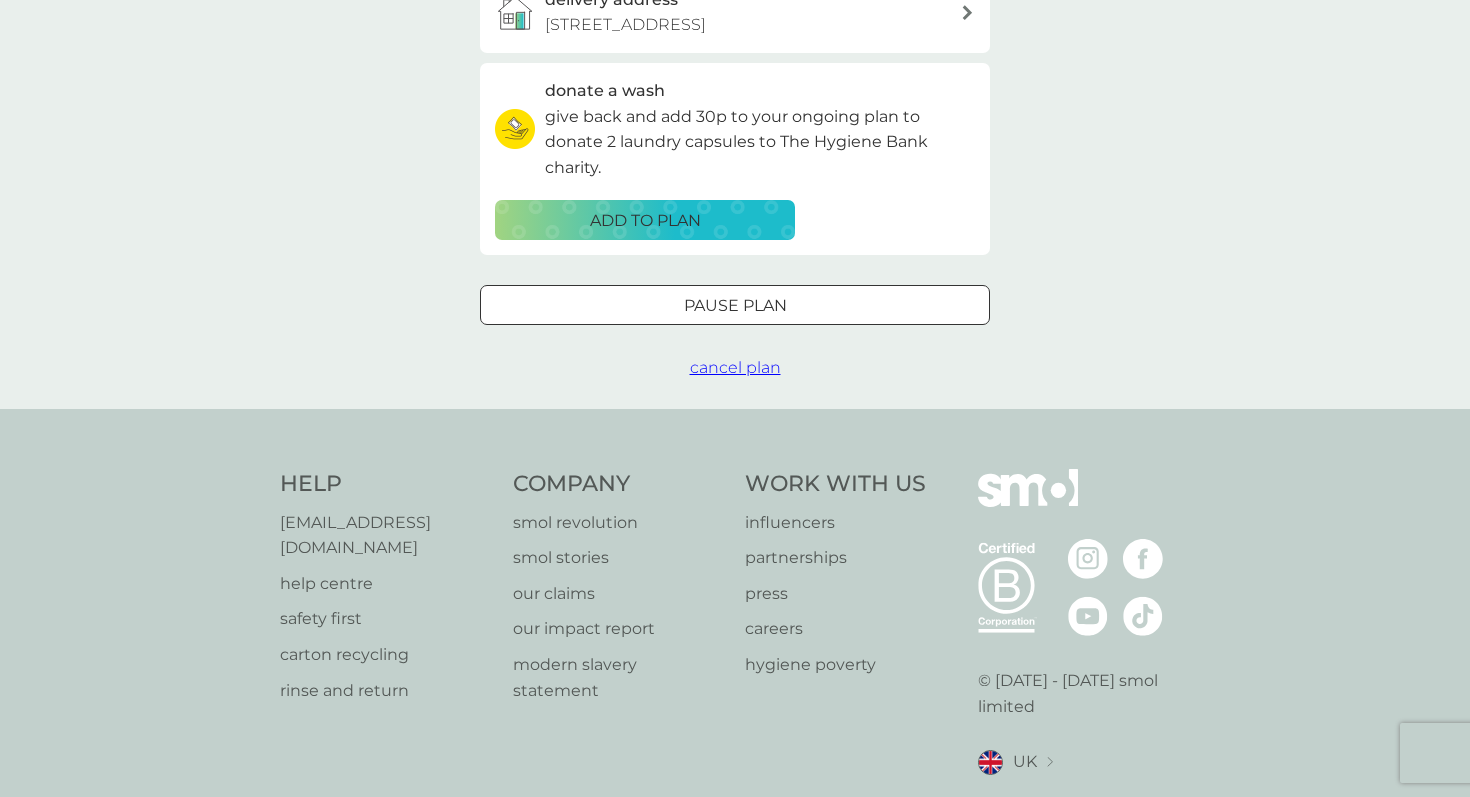 scroll, scrollTop: 0, scrollLeft: 0, axis: both 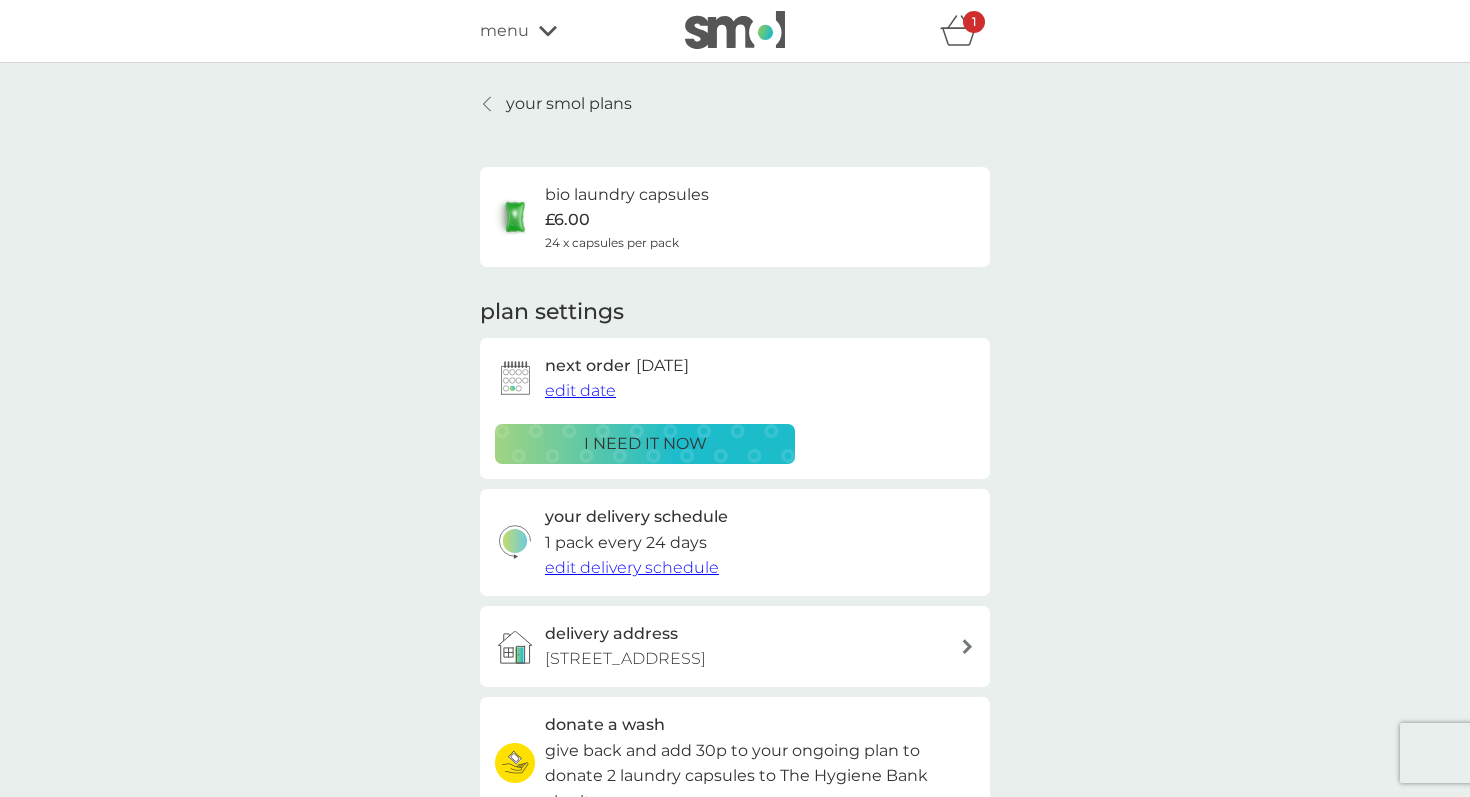 click on "i need it now" at bounding box center (645, 444) 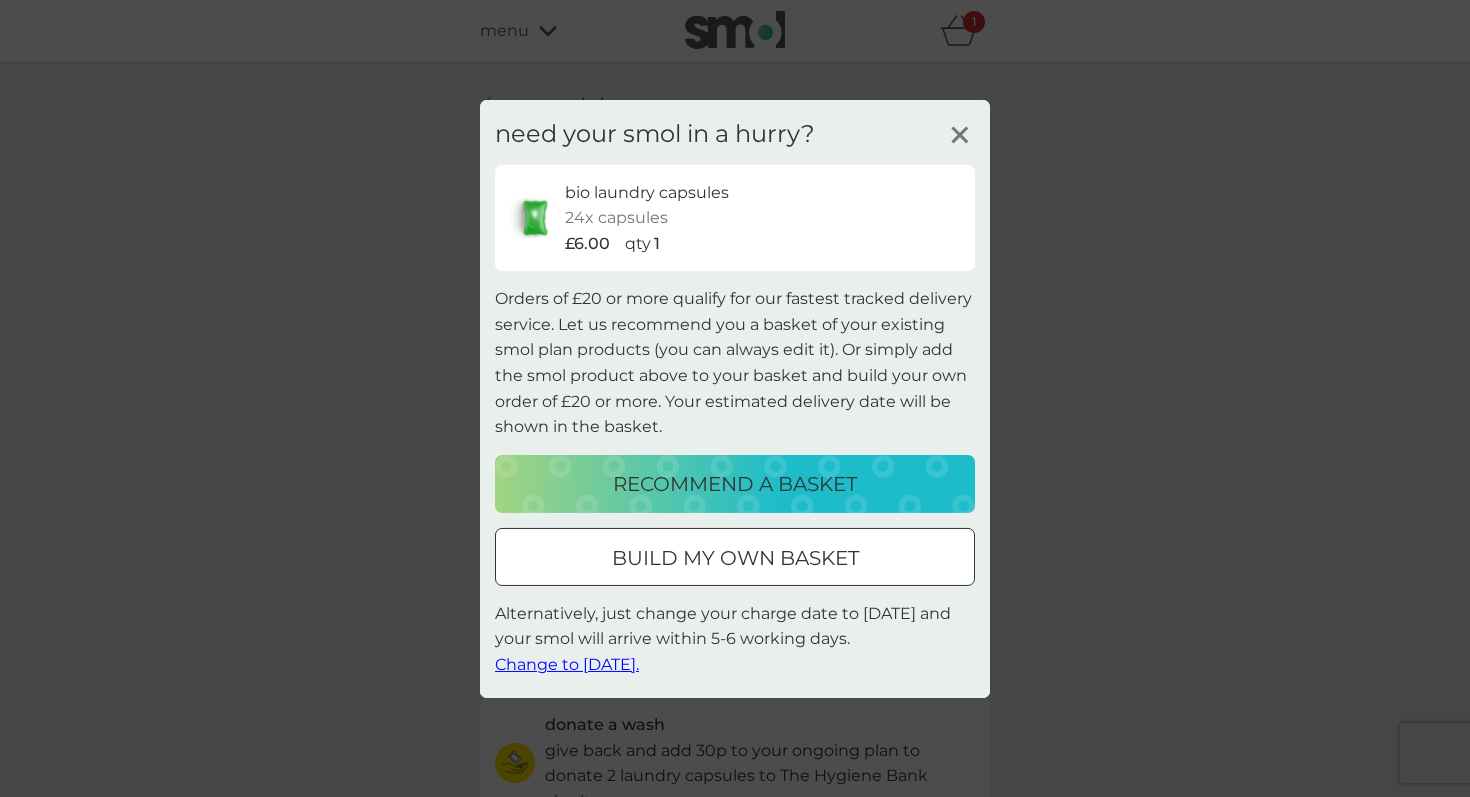 click on "build my own basket" at bounding box center (735, 557) 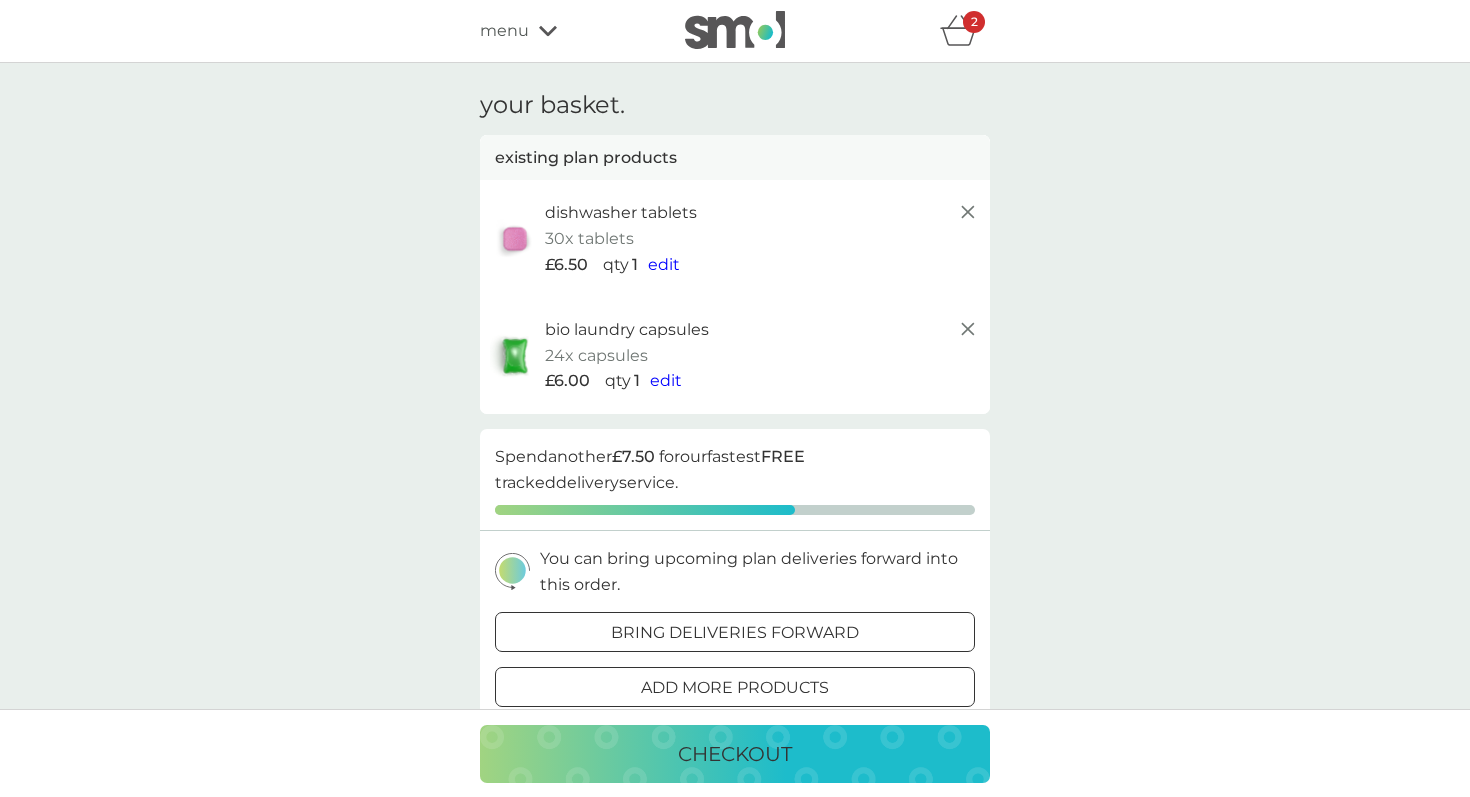 scroll, scrollTop: 17, scrollLeft: 0, axis: vertical 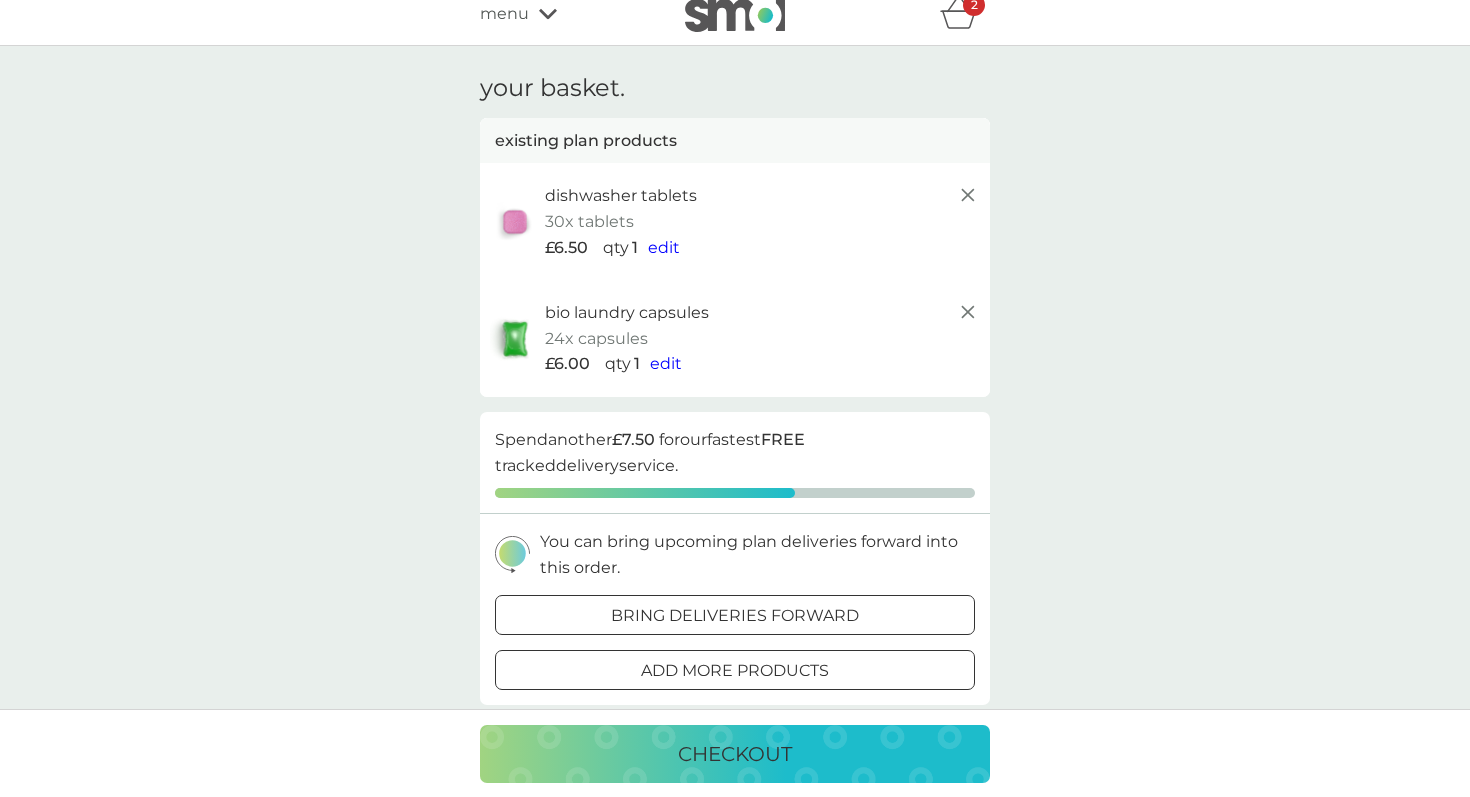 click at bounding box center [735, 13] 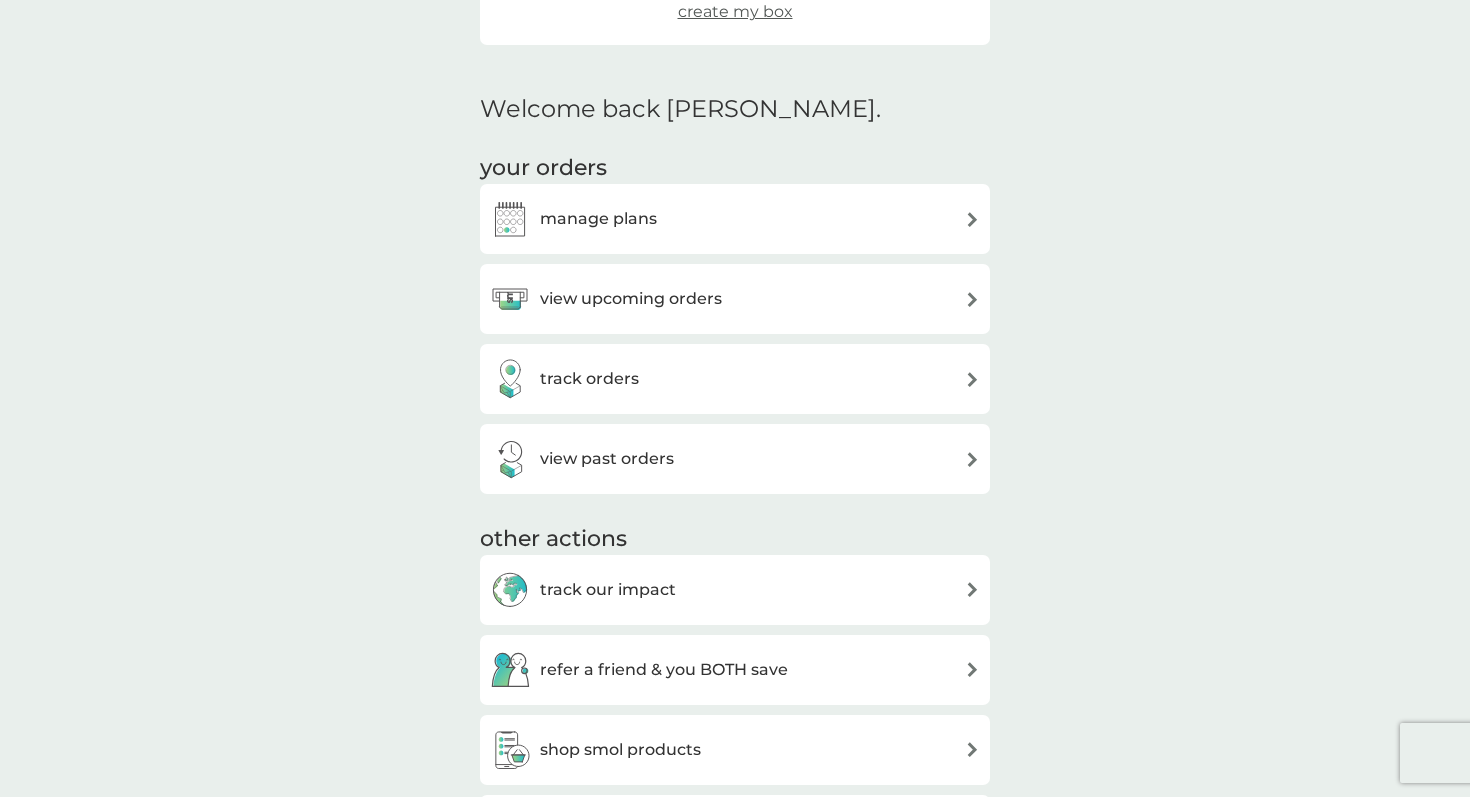 scroll, scrollTop: 484, scrollLeft: 0, axis: vertical 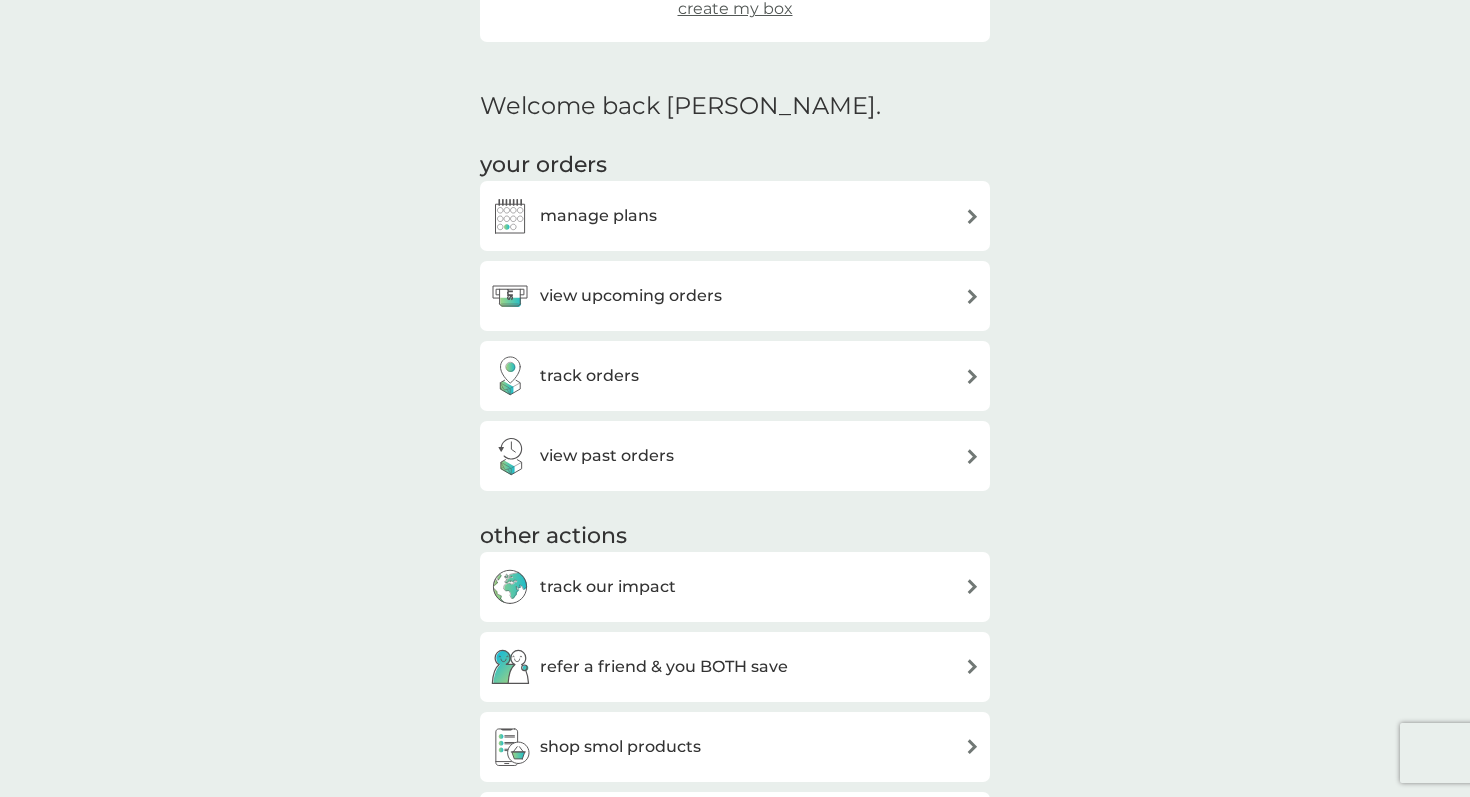 click on "manage plans" at bounding box center (735, 216) 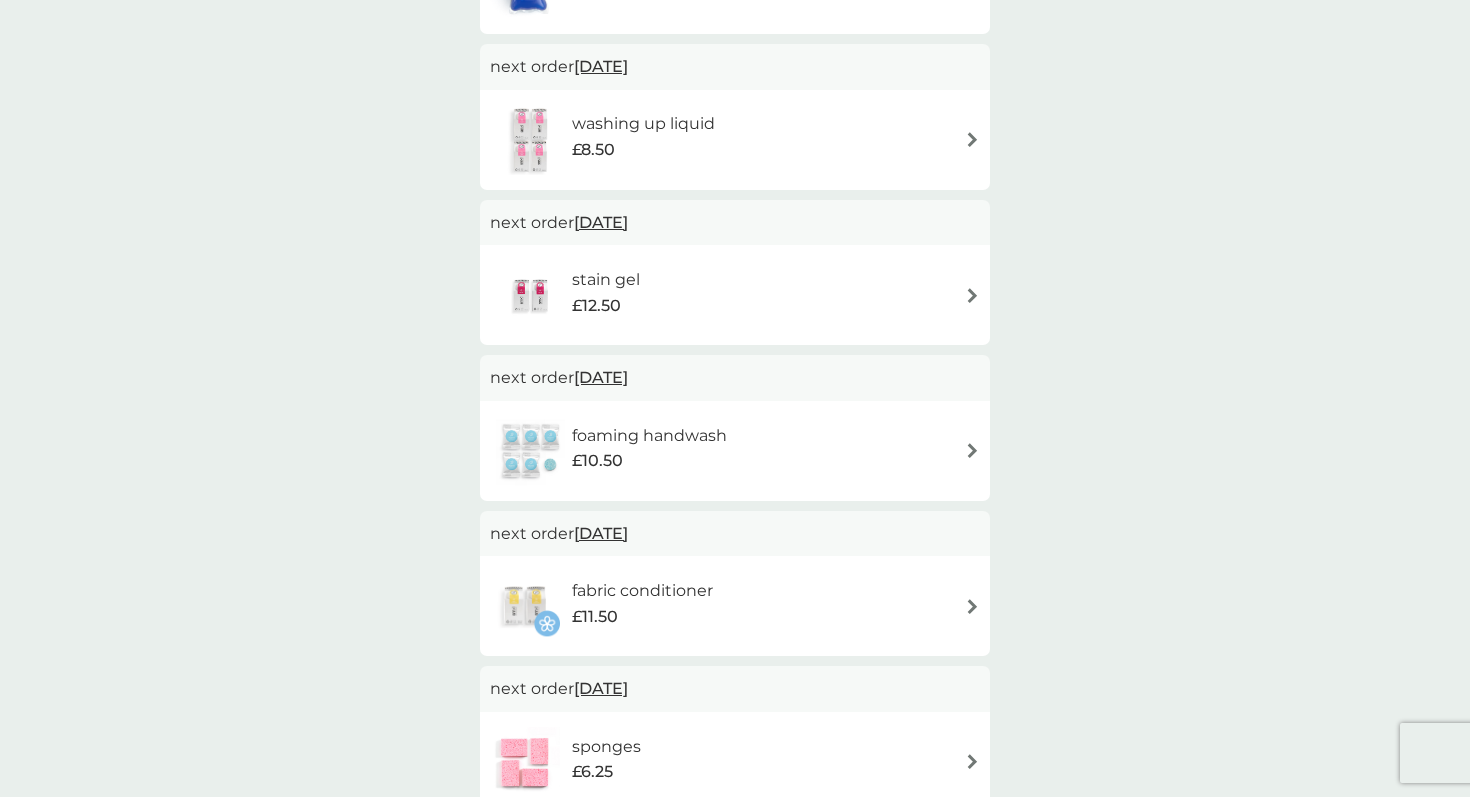 scroll, scrollTop: 1650, scrollLeft: 0, axis: vertical 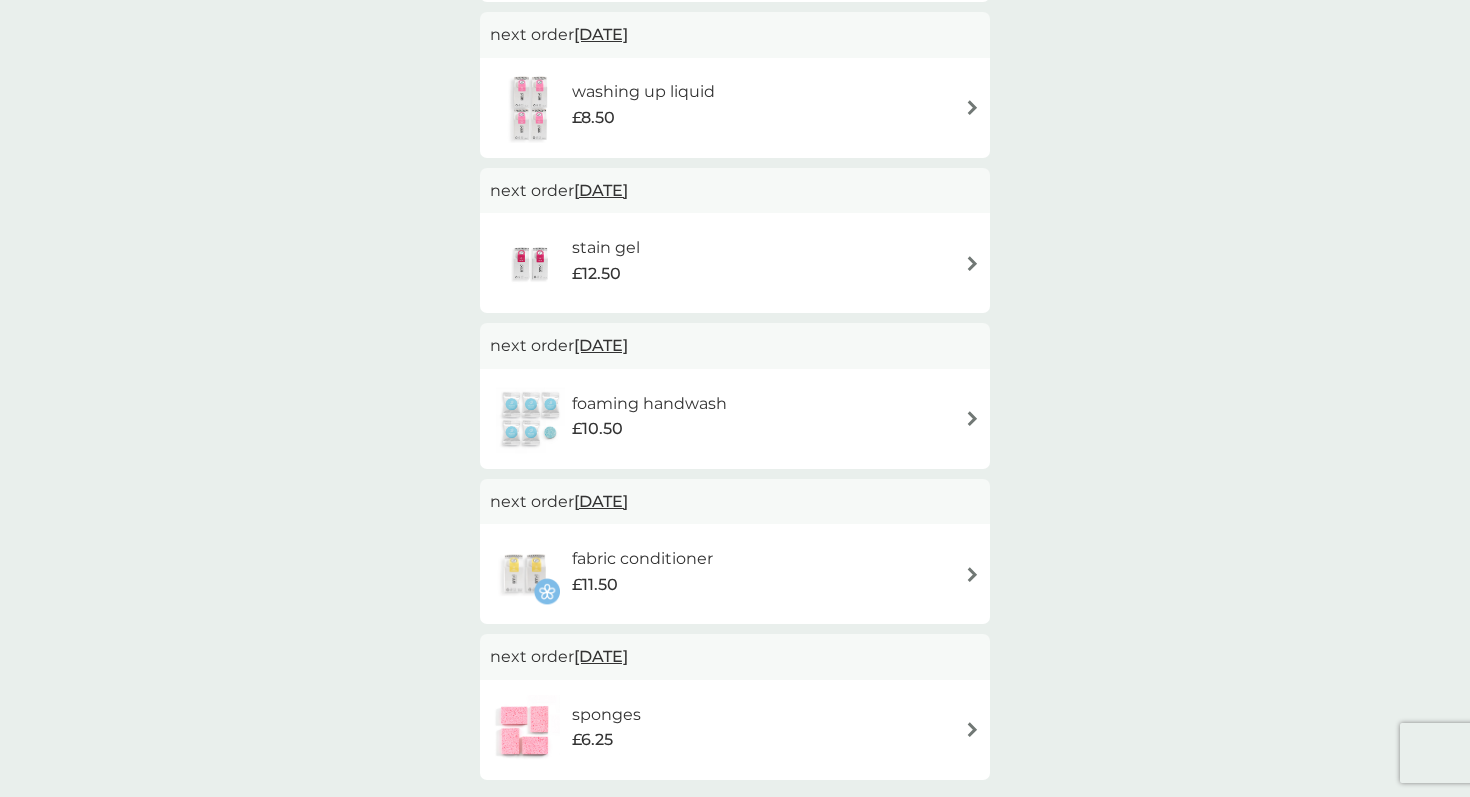 click on "fabric conditioner £11.50" at bounding box center (735, 574) 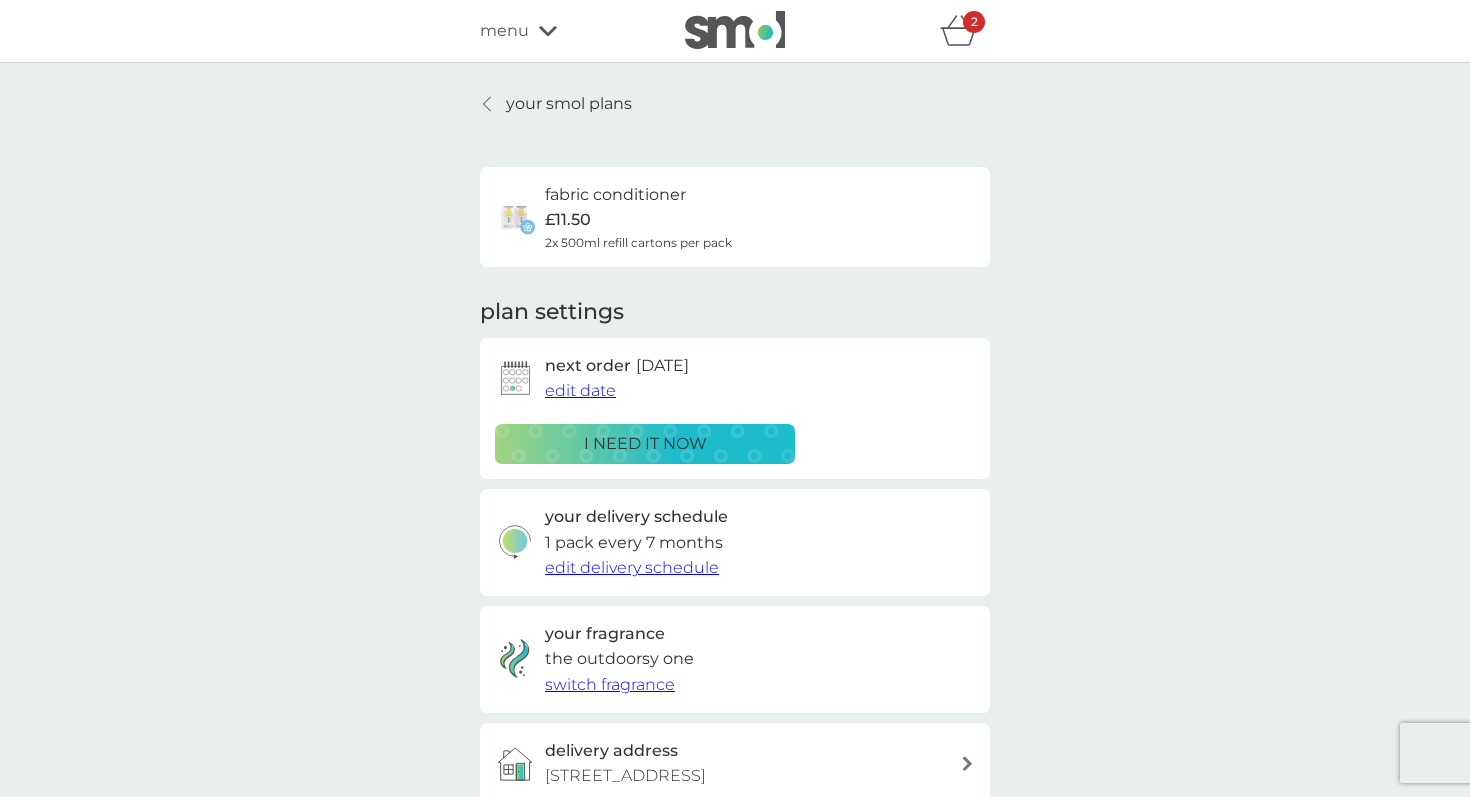 click on "i need it now" at bounding box center [645, 444] 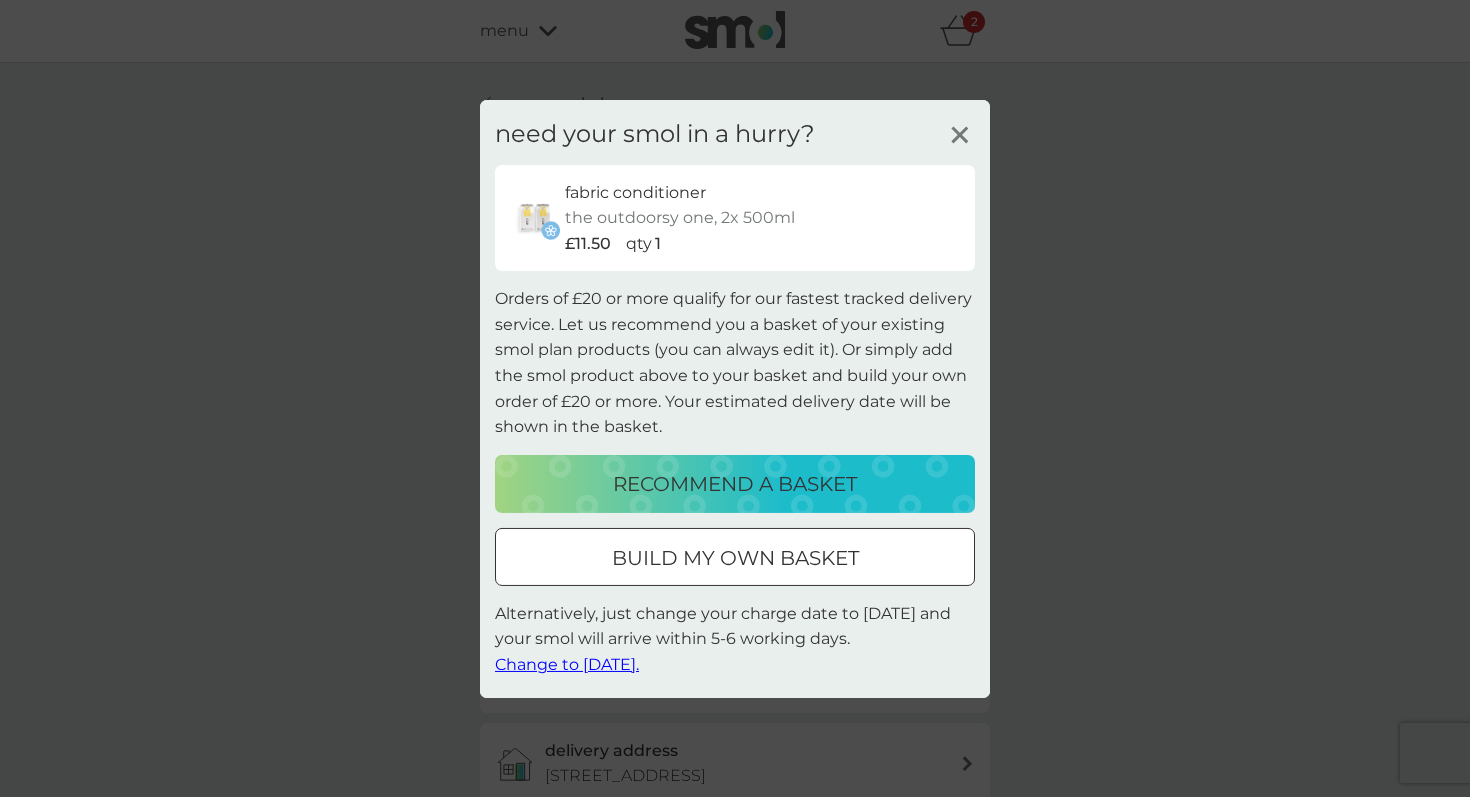 click on "build my own basket" at bounding box center [735, 558] 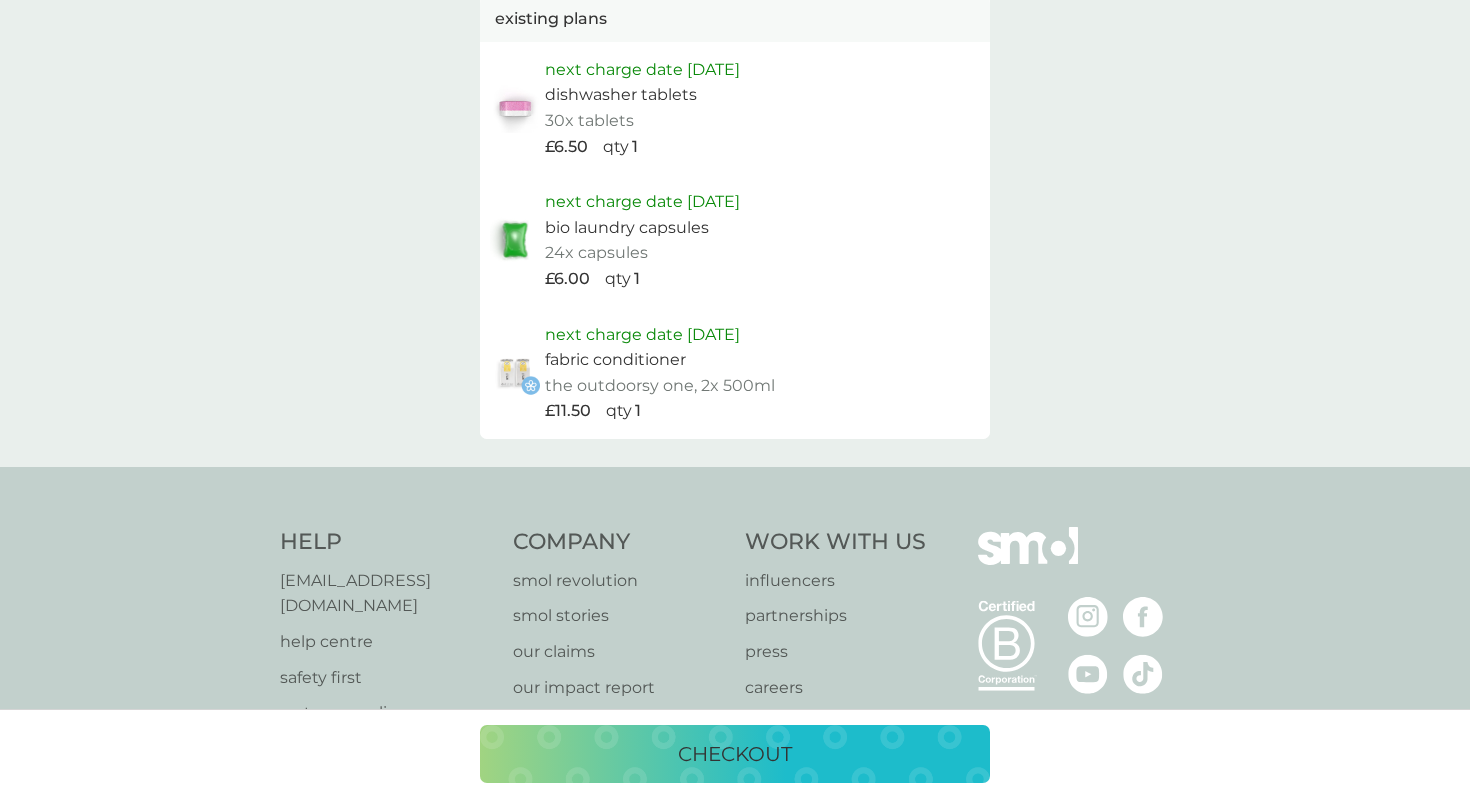 scroll, scrollTop: 1168, scrollLeft: 0, axis: vertical 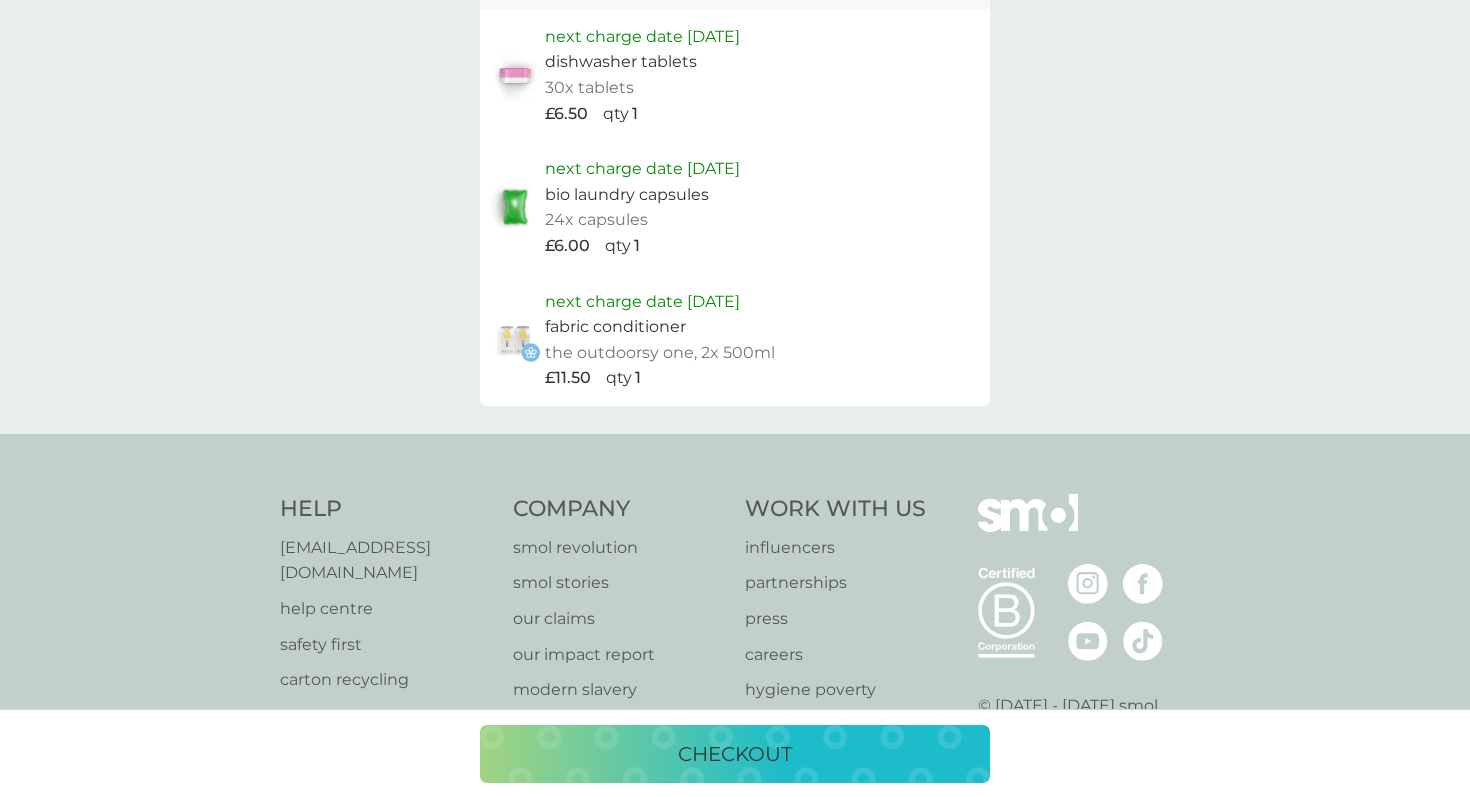 click on "checkout" at bounding box center (735, 754) 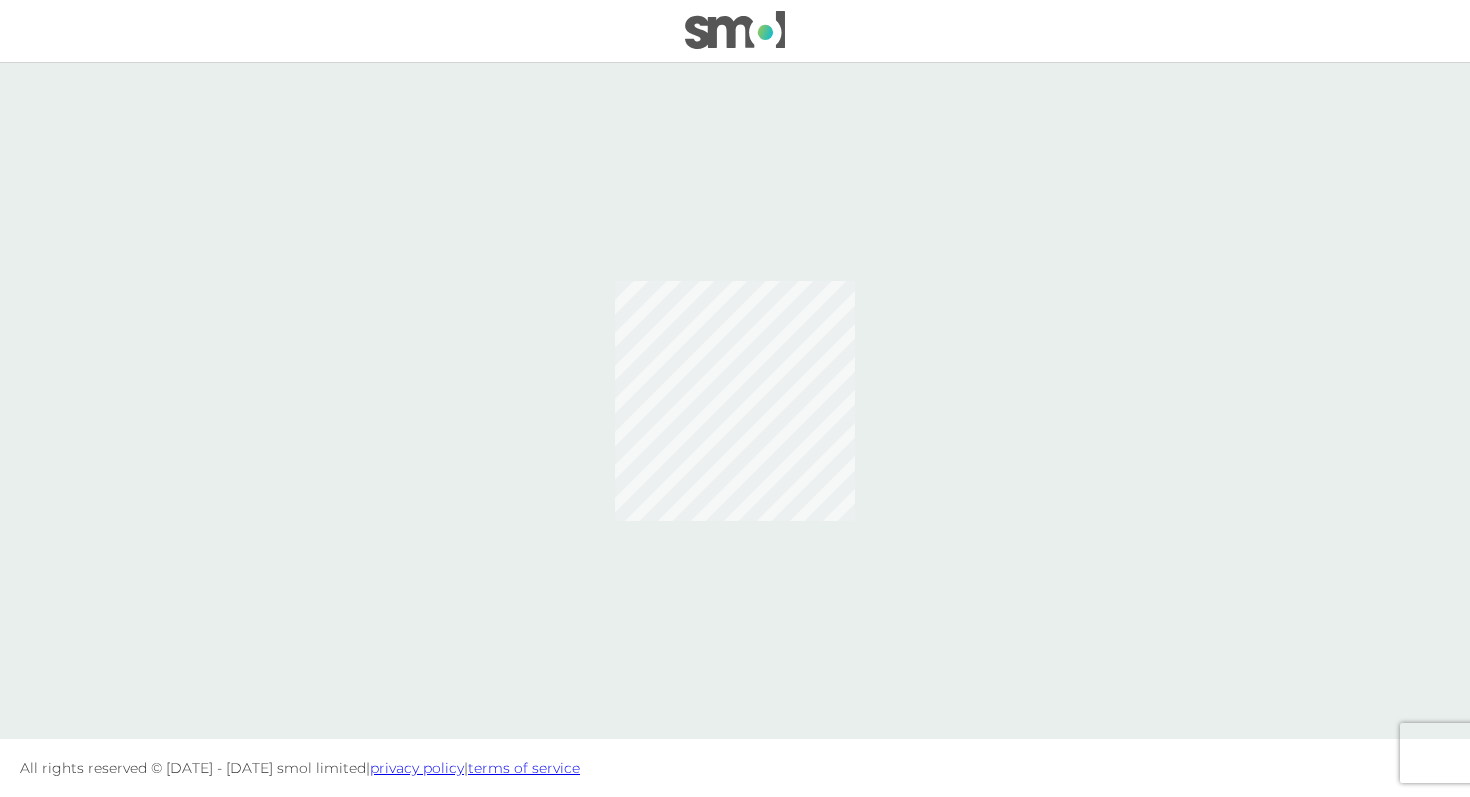 scroll, scrollTop: 0, scrollLeft: 0, axis: both 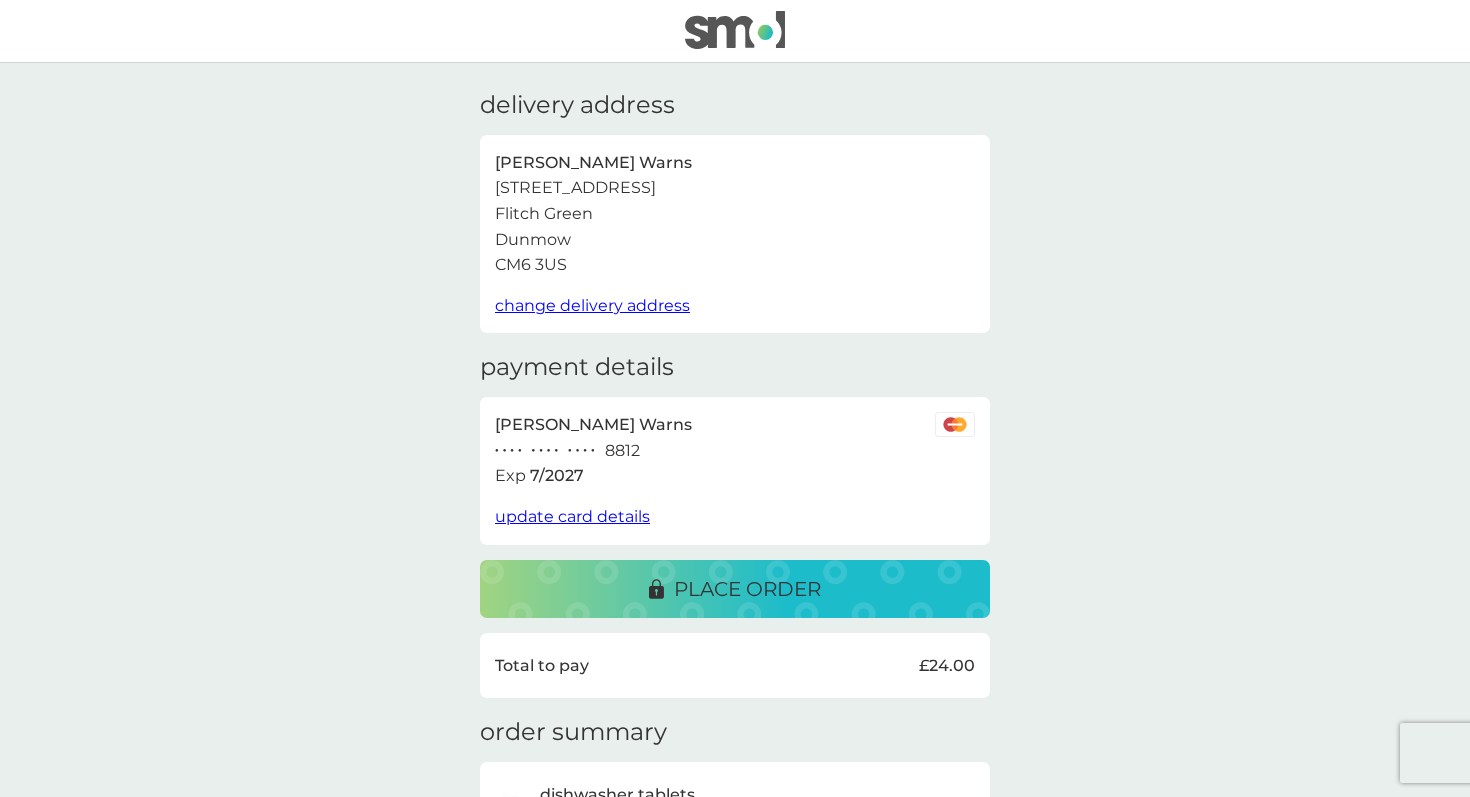 click on "place order" at bounding box center [747, 589] 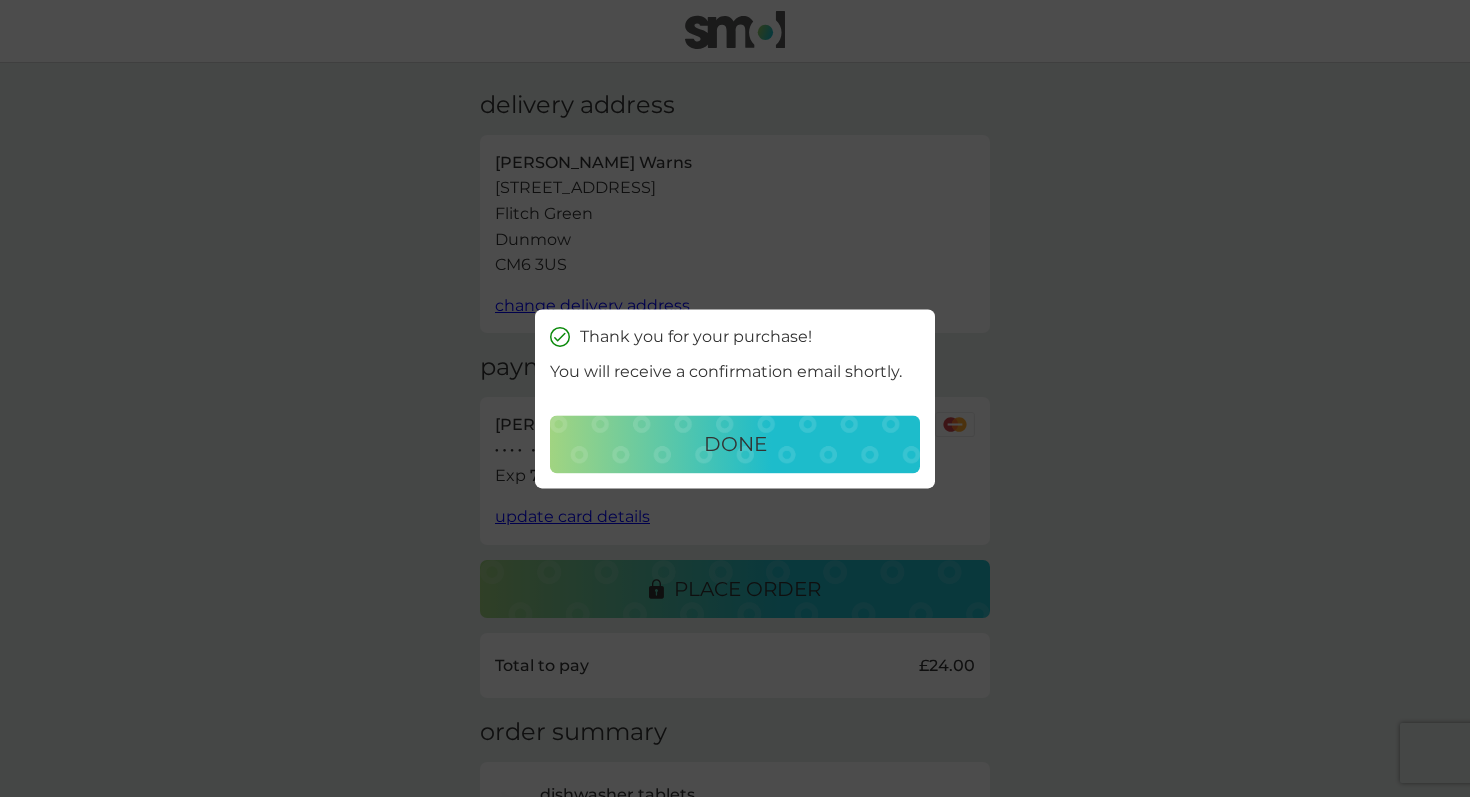click on "done" at bounding box center [735, 444] 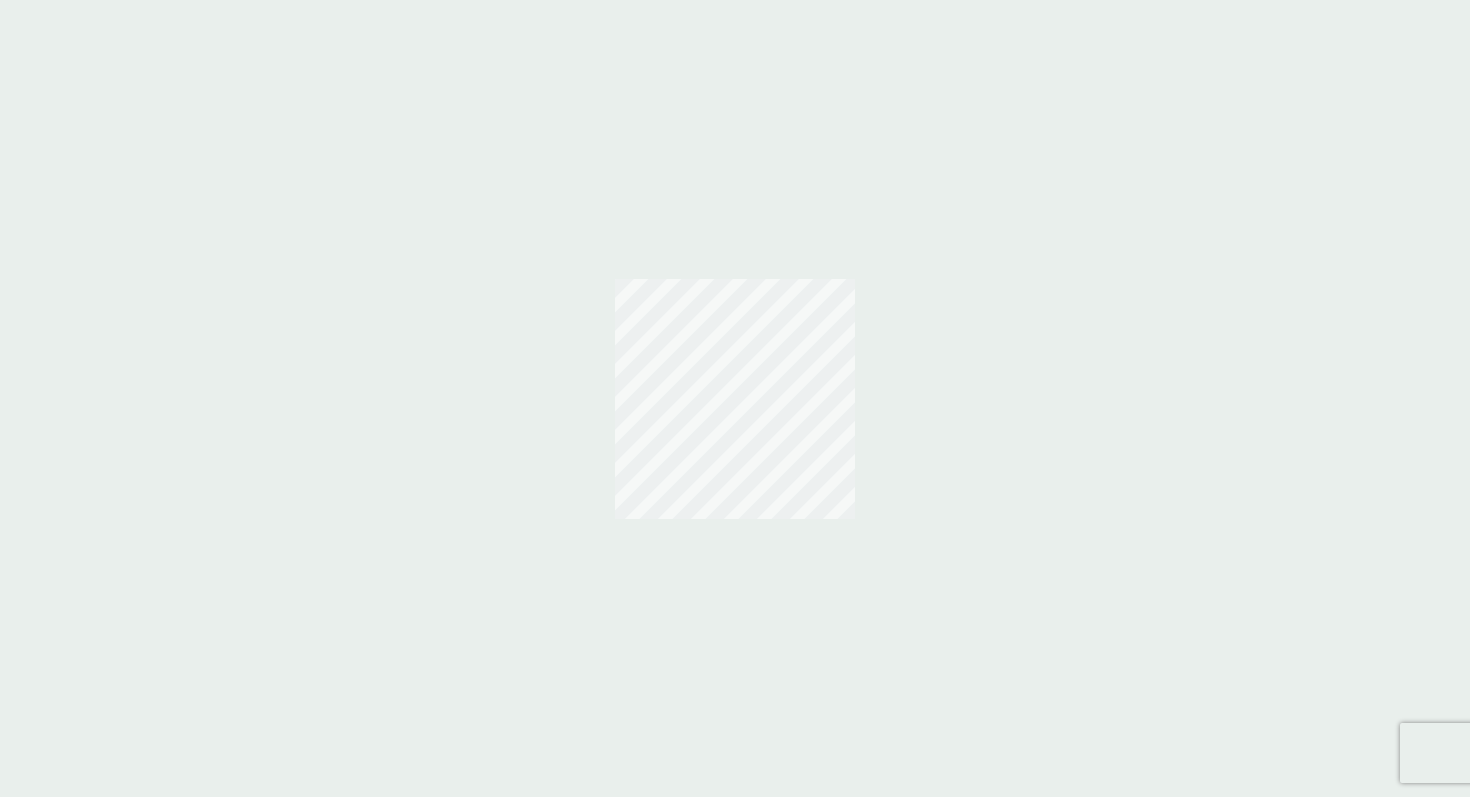 scroll, scrollTop: 0, scrollLeft: 0, axis: both 